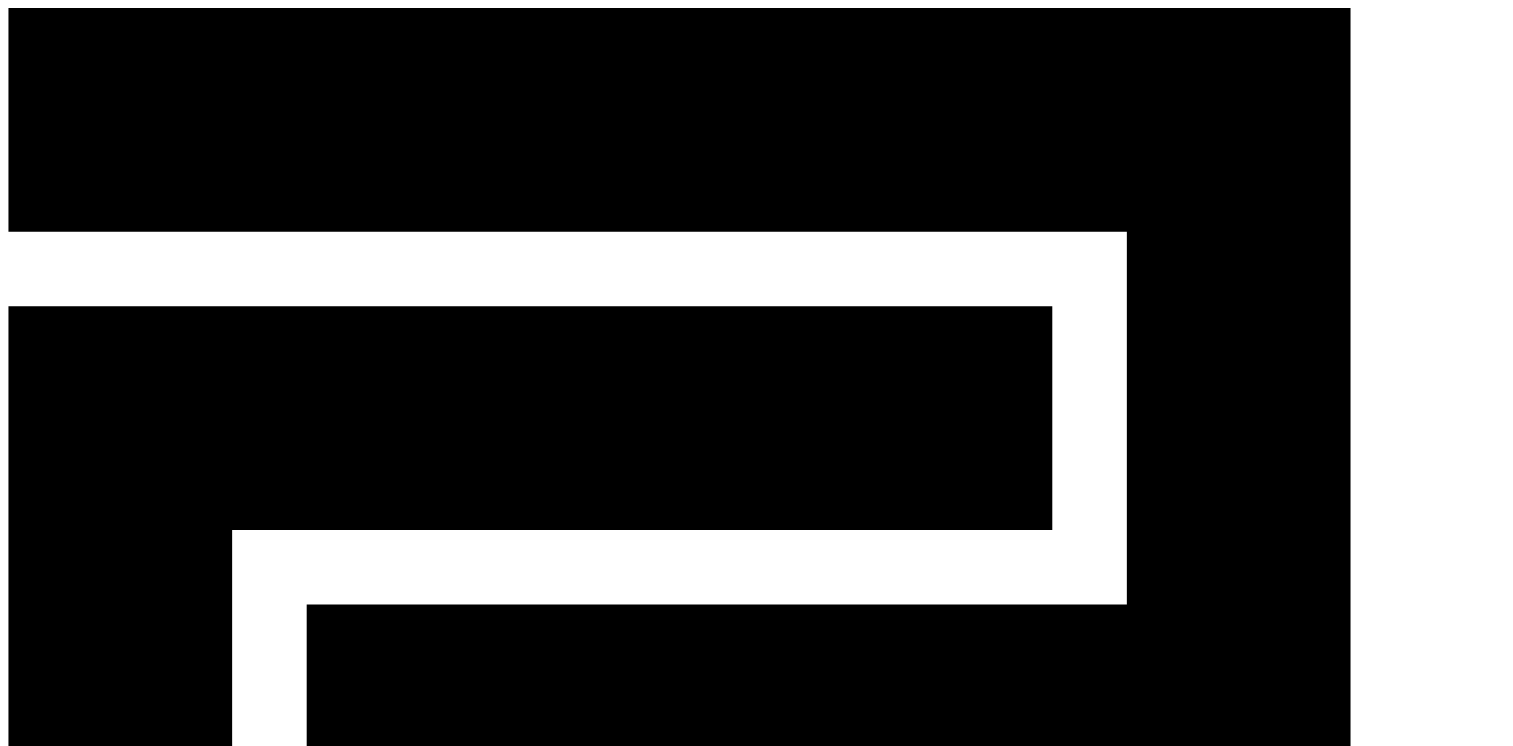 scroll, scrollTop: 0, scrollLeft: 0, axis: both 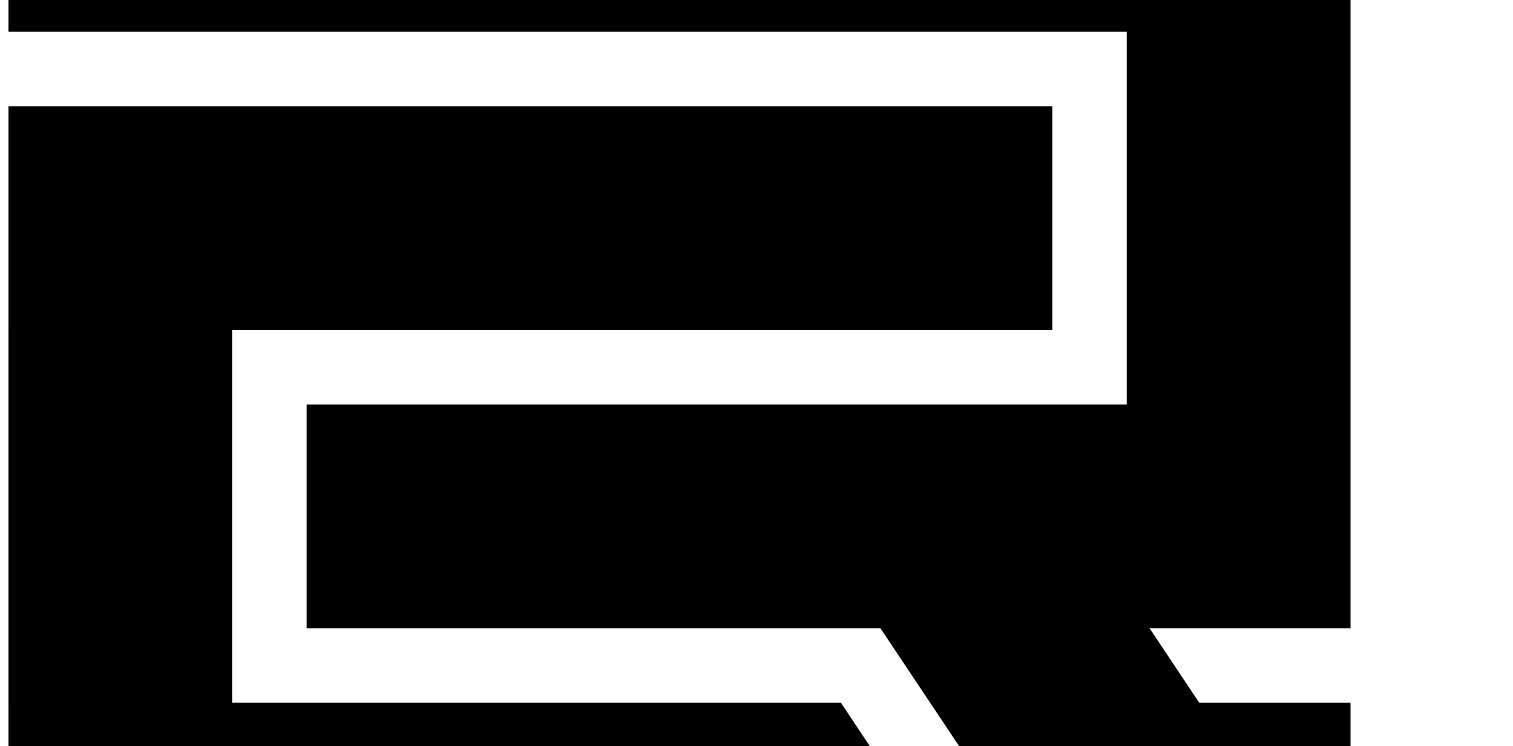 click on "workwithreedop" at bounding box center [487, 3143] 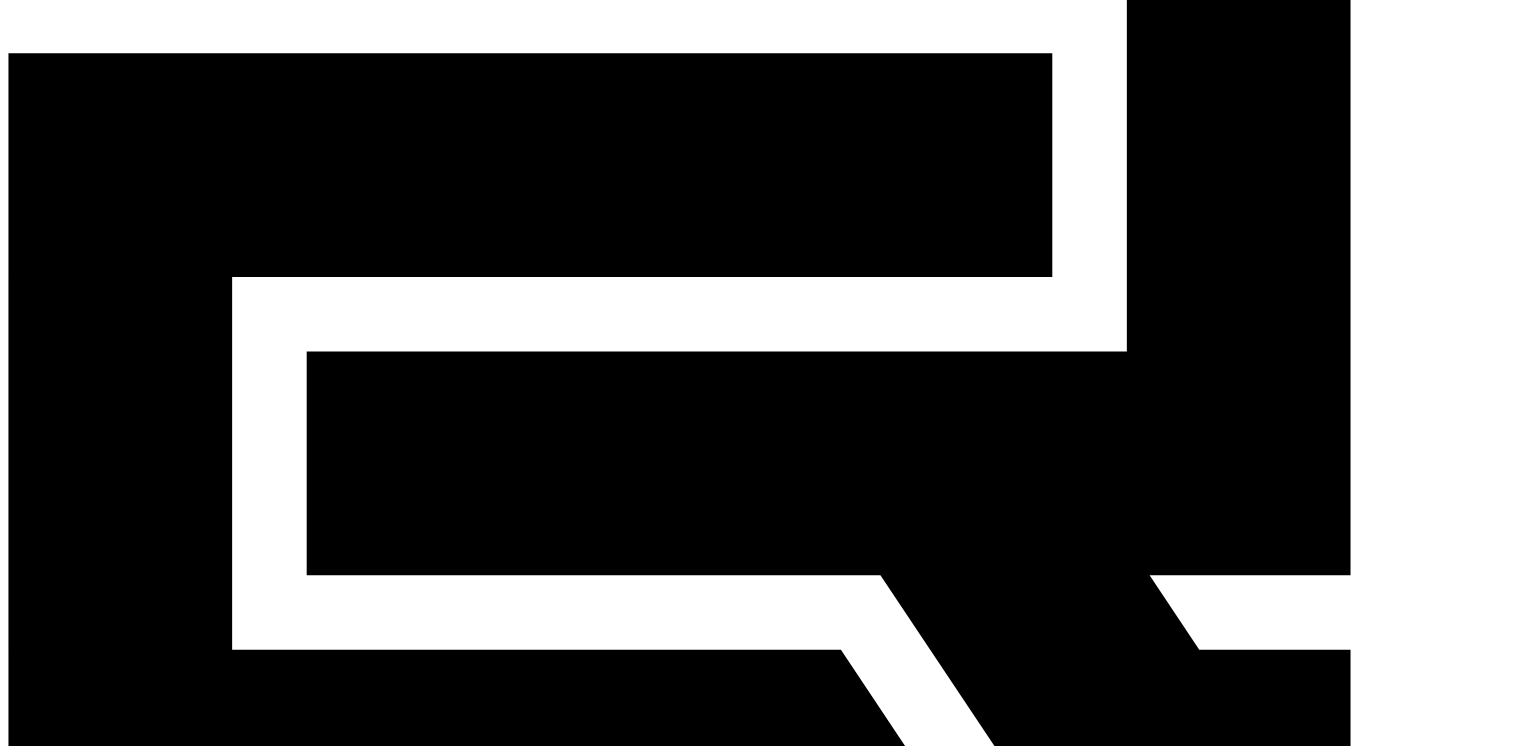 scroll, scrollTop: 300, scrollLeft: 0, axis: vertical 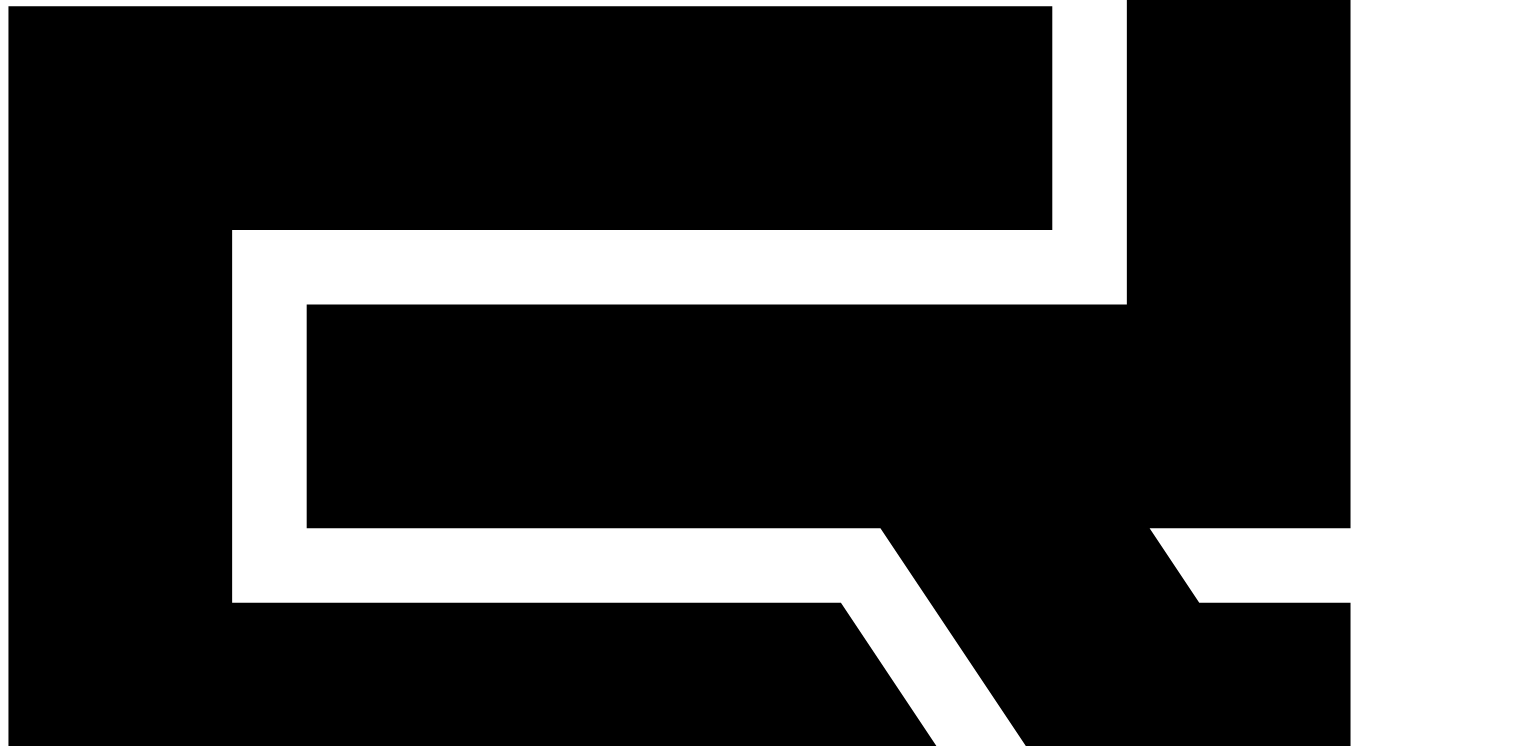 click on "Ekem Ajong" at bounding box center (483, 3399) 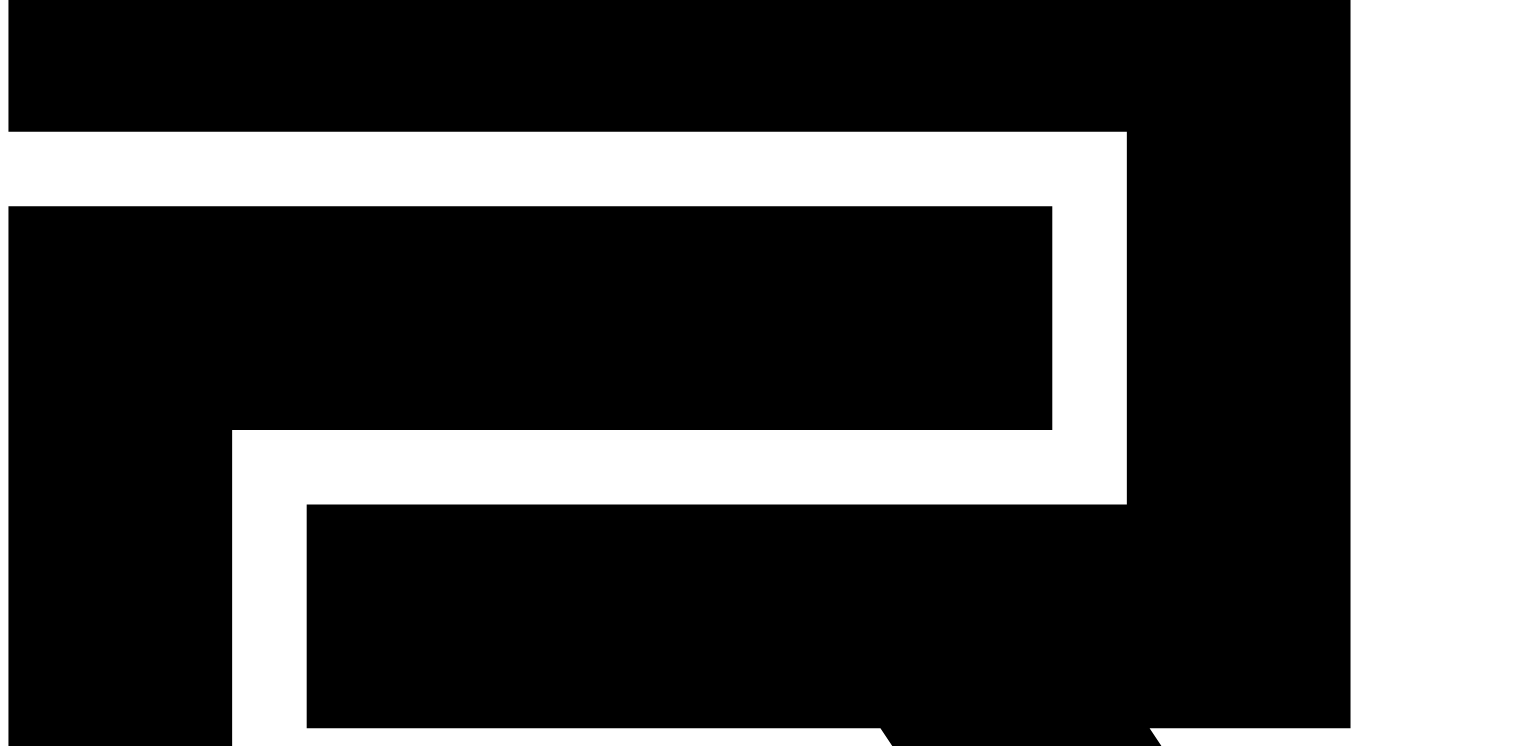 scroll, scrollTop: 200, scrollLeft: 0, axis: vertical 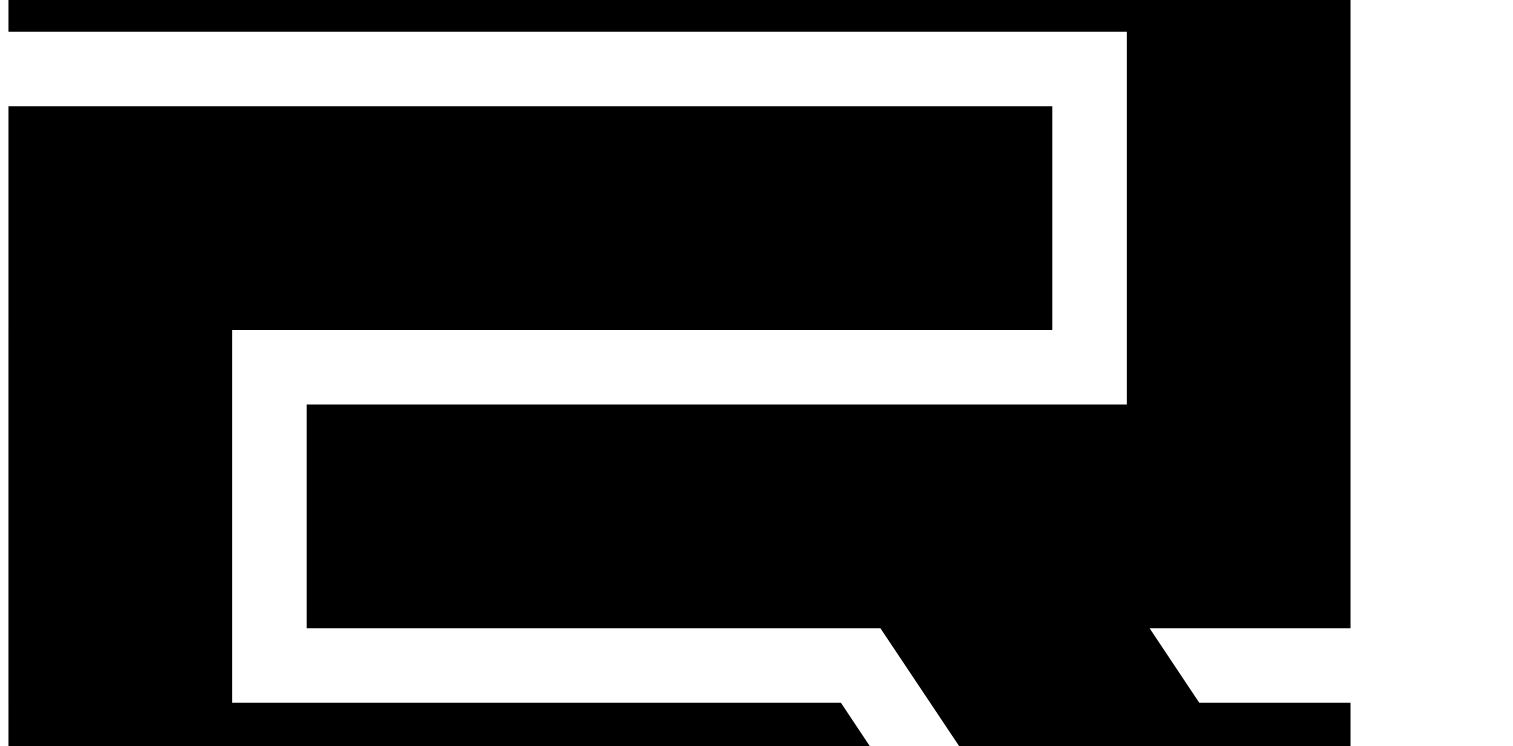 click on "3" 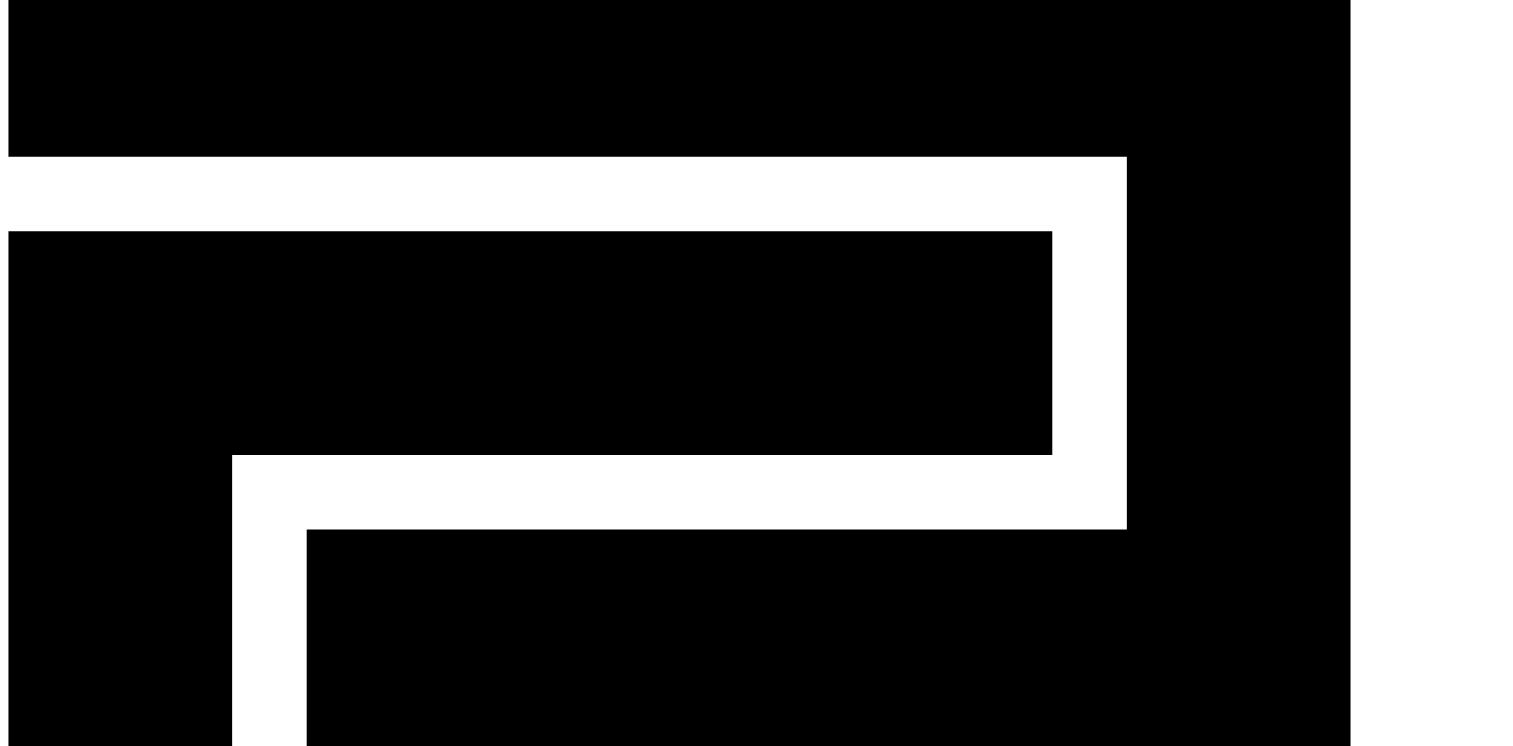 scroll, scrollTop: 0, scrollLeft: 0, axis: both 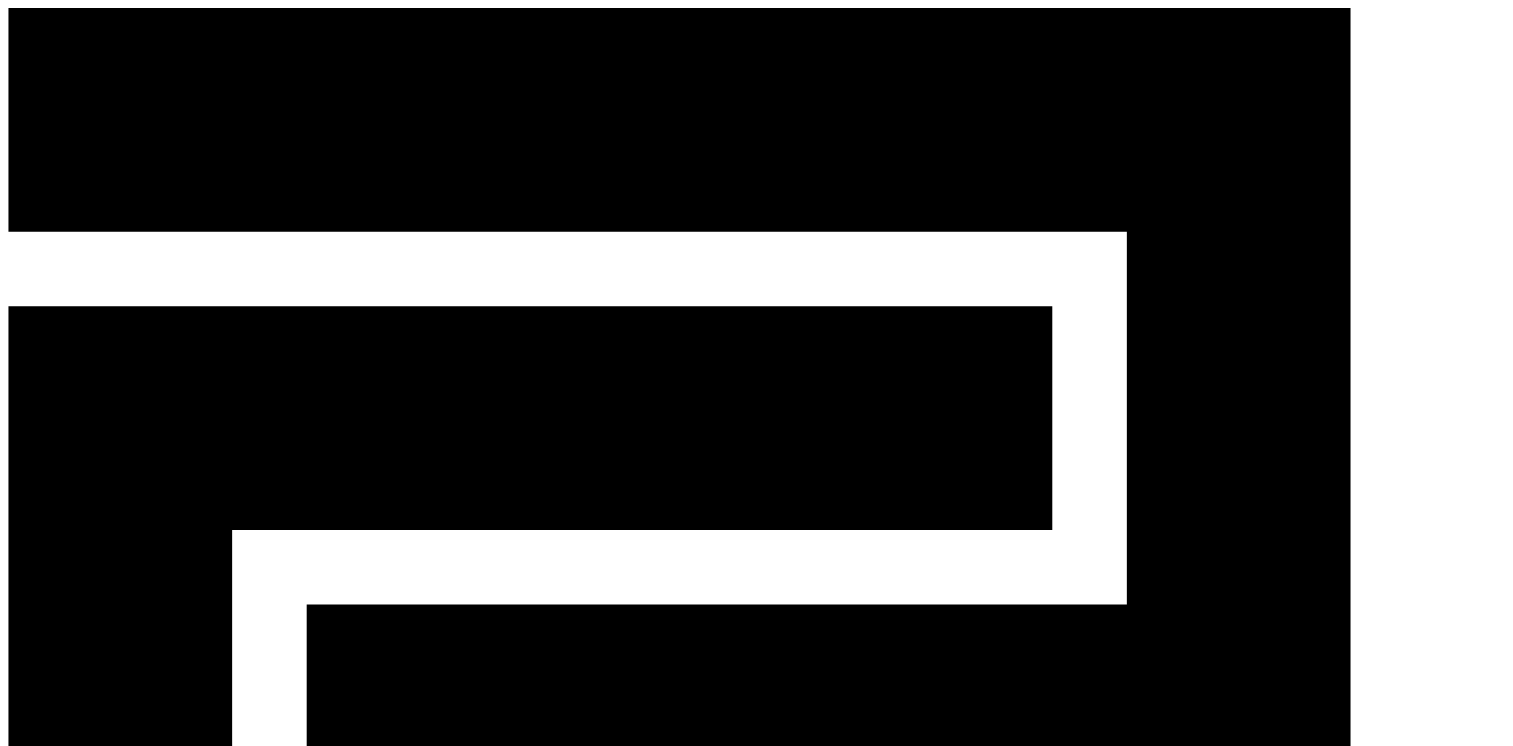 click on "매출" at bounding box center (88, 1291) 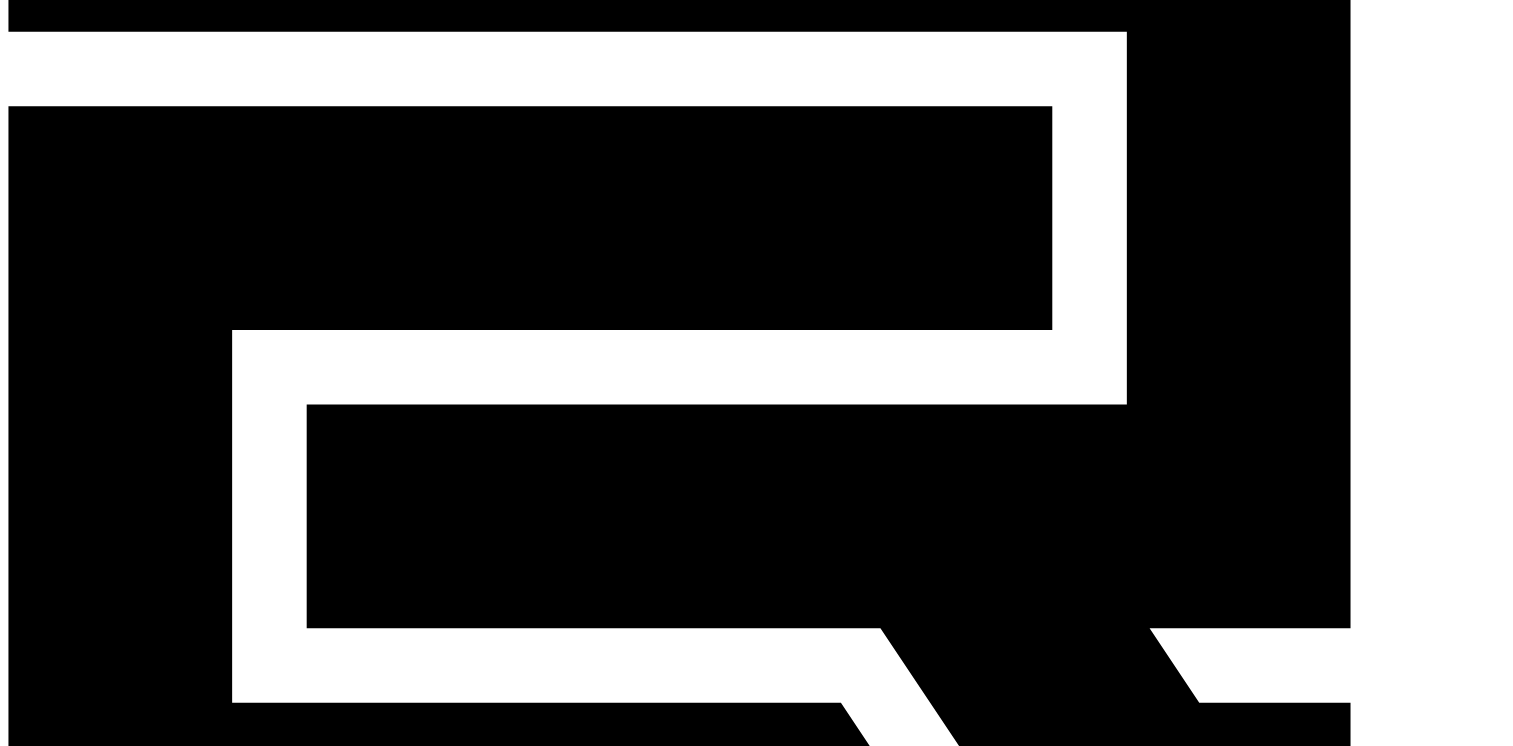 scroll, scrollTop: 0, scrollLeft: 0, axis: both 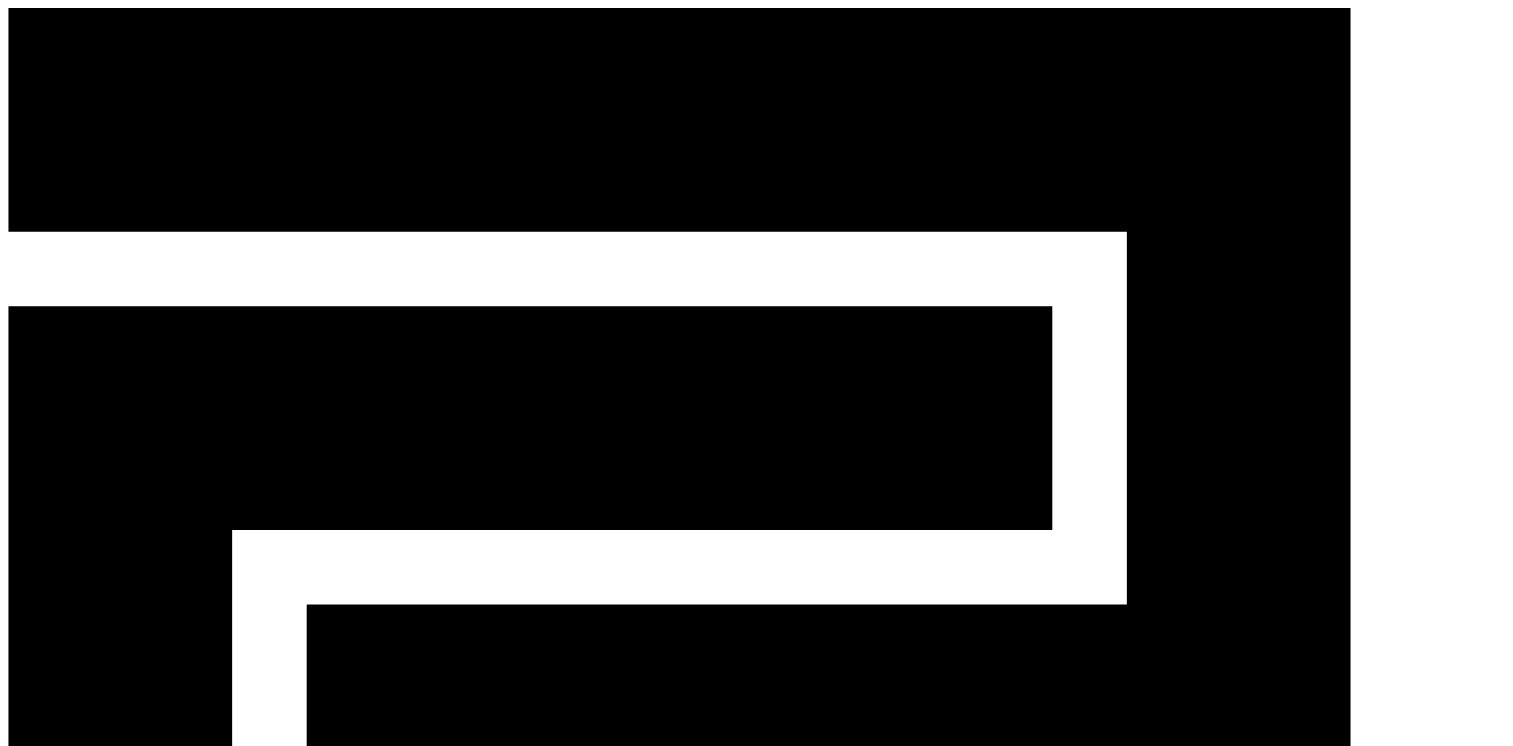 click on "유저" at bounding box center (120, 1291) 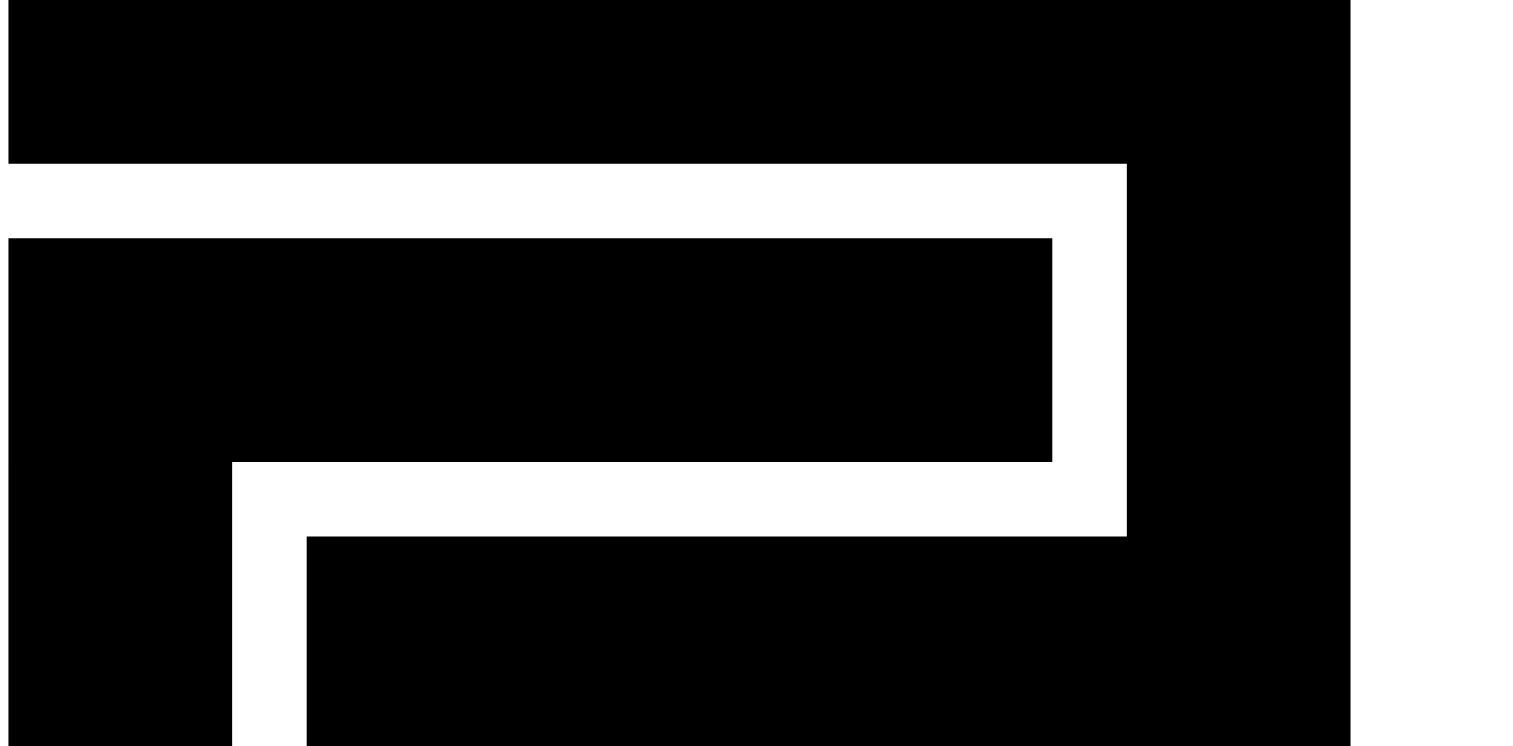 scroll, scrollTop: 0, scrollLeft: 0, axis: both 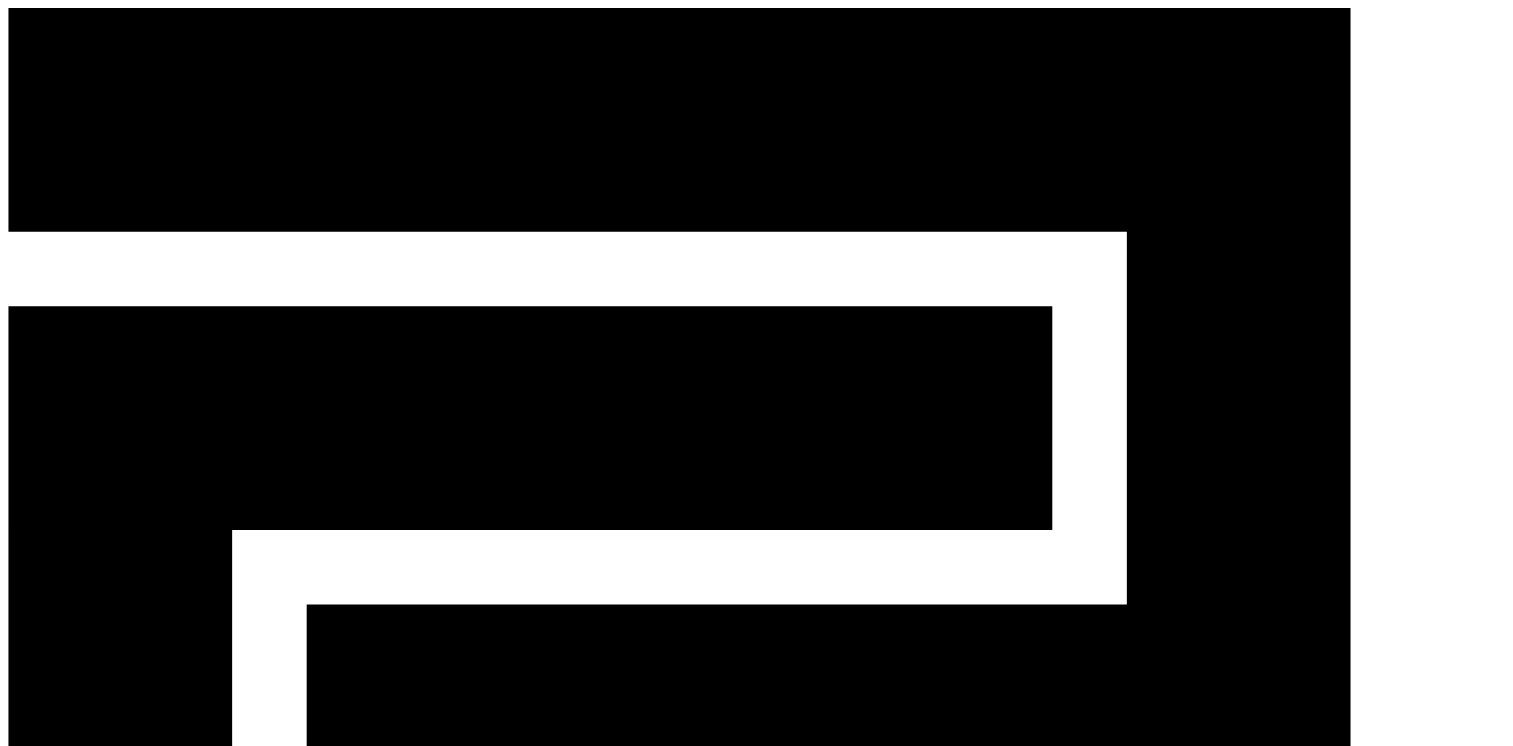 click on "유저" at bounding box center (120, 1291) 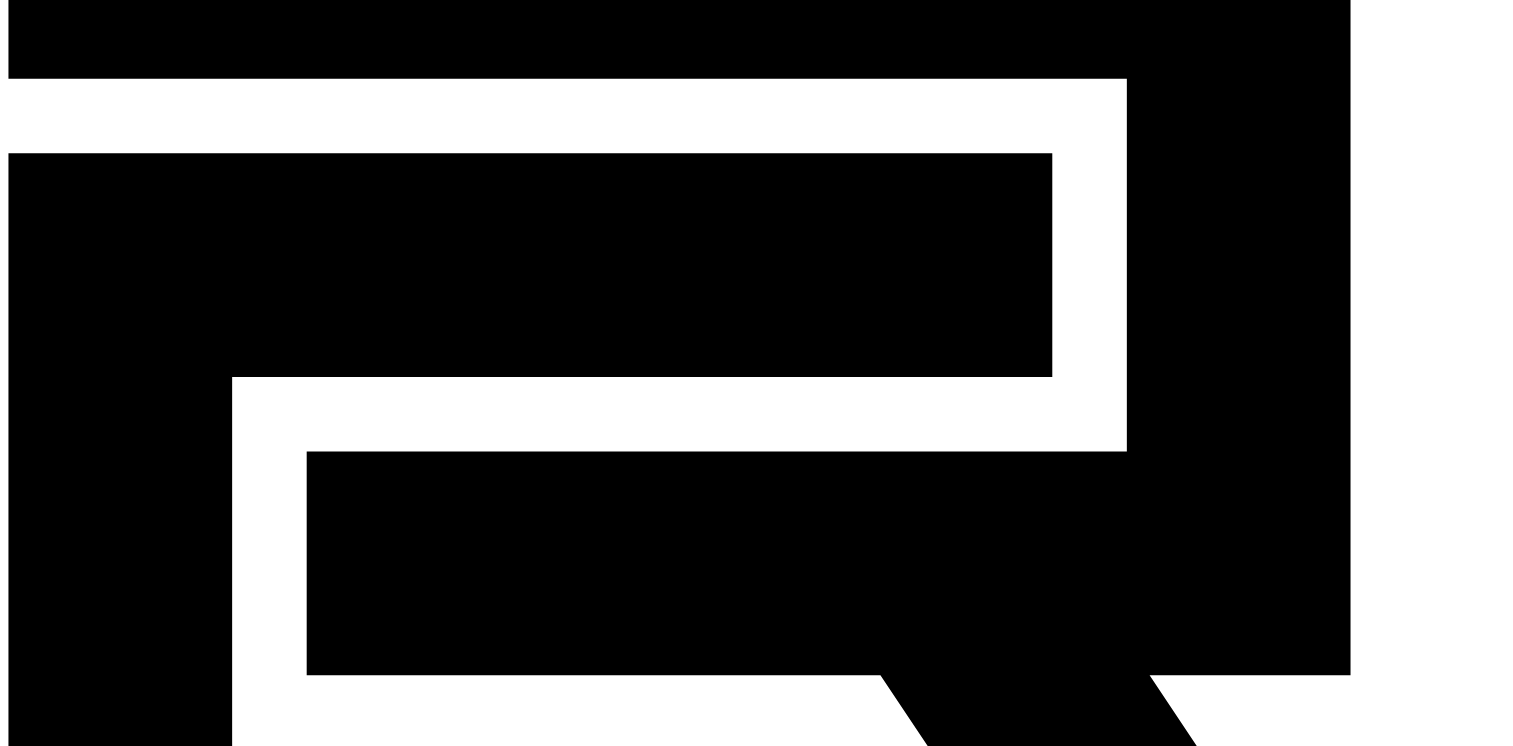 scroll, scrollTop: 200, scrollLeft: 0, axis: vertical 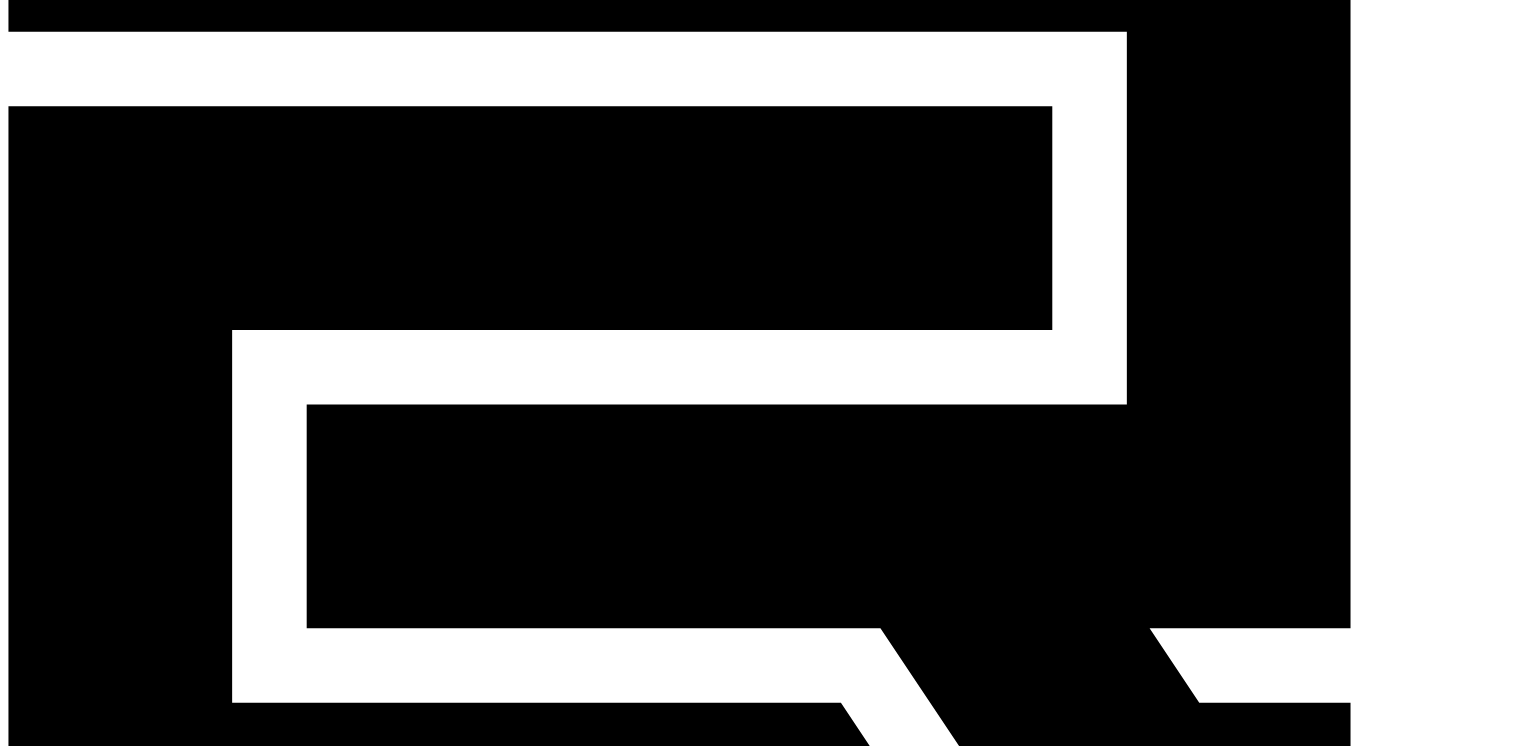 click on "2" 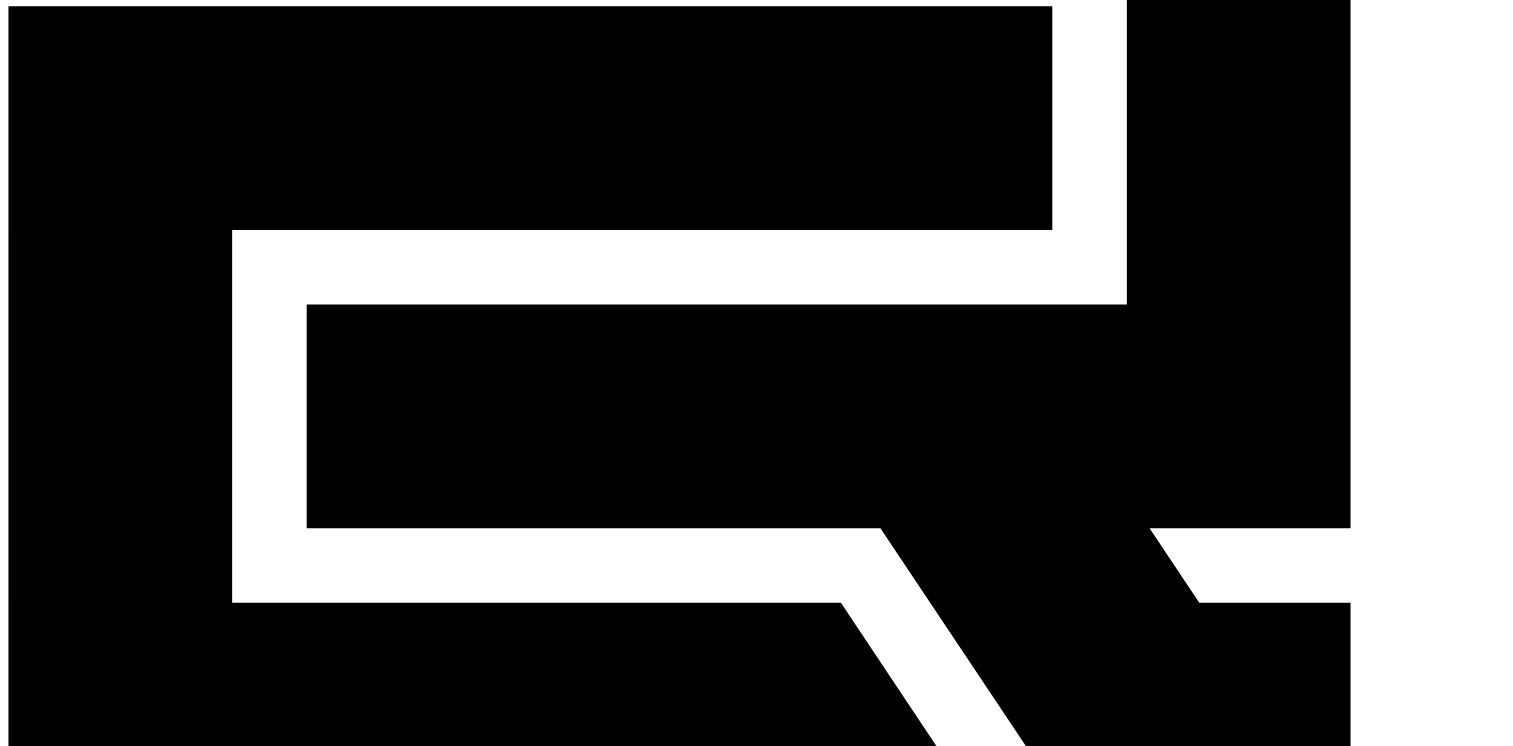 click on "1" at bounding box center [47, 5243] 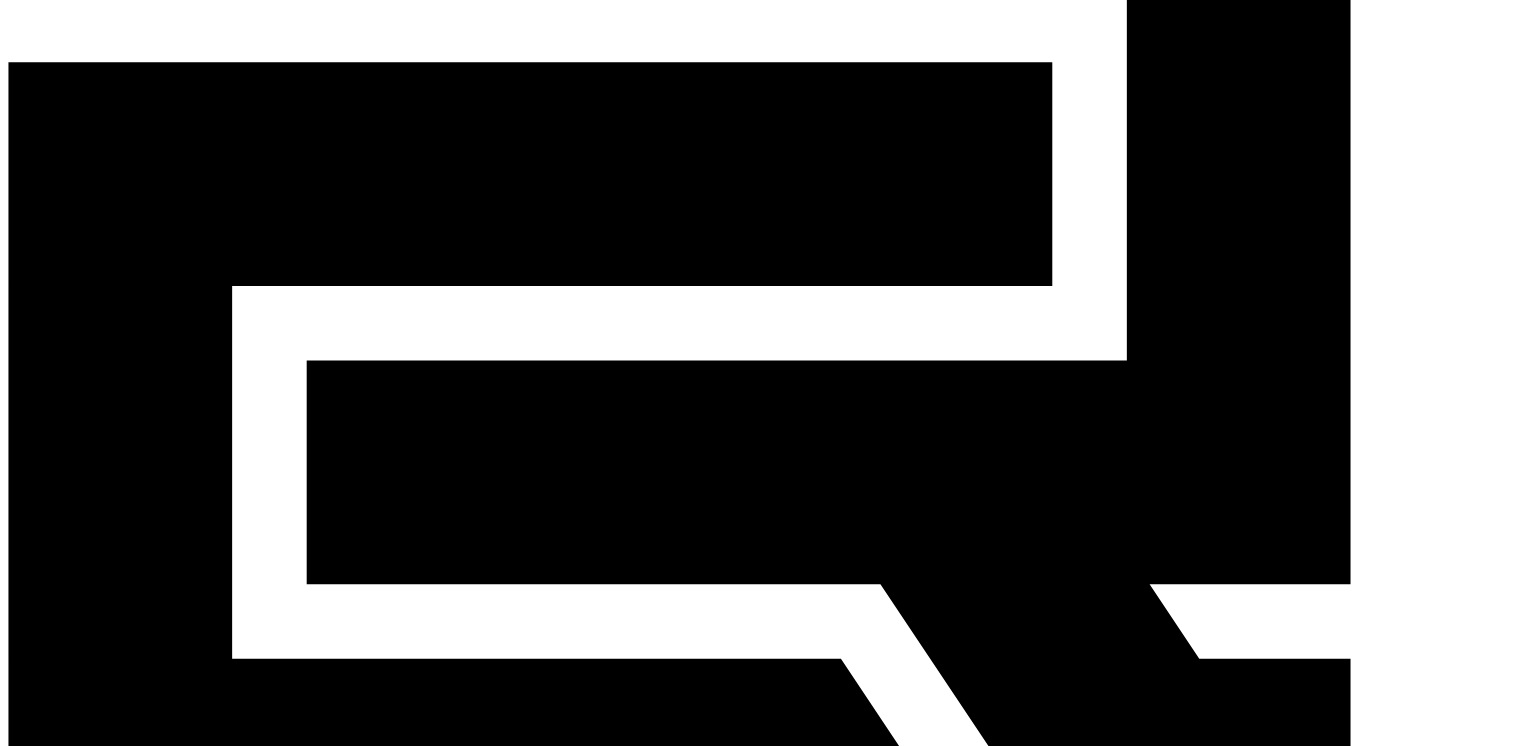 scroll, scrollTop: 200, scrollLeft: 0, axis: vertical 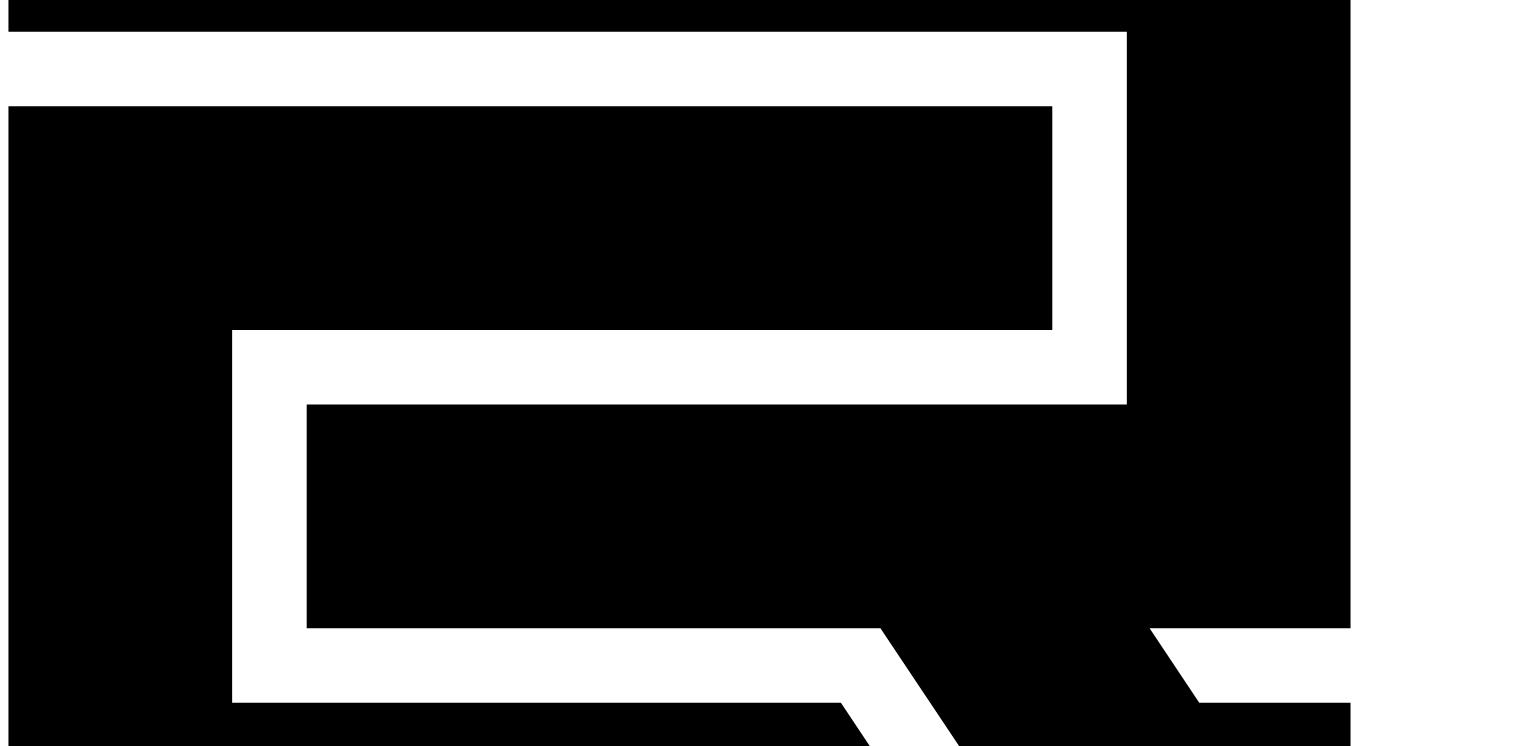click on "国貞弘毅" at bounding box center (488, 1608) 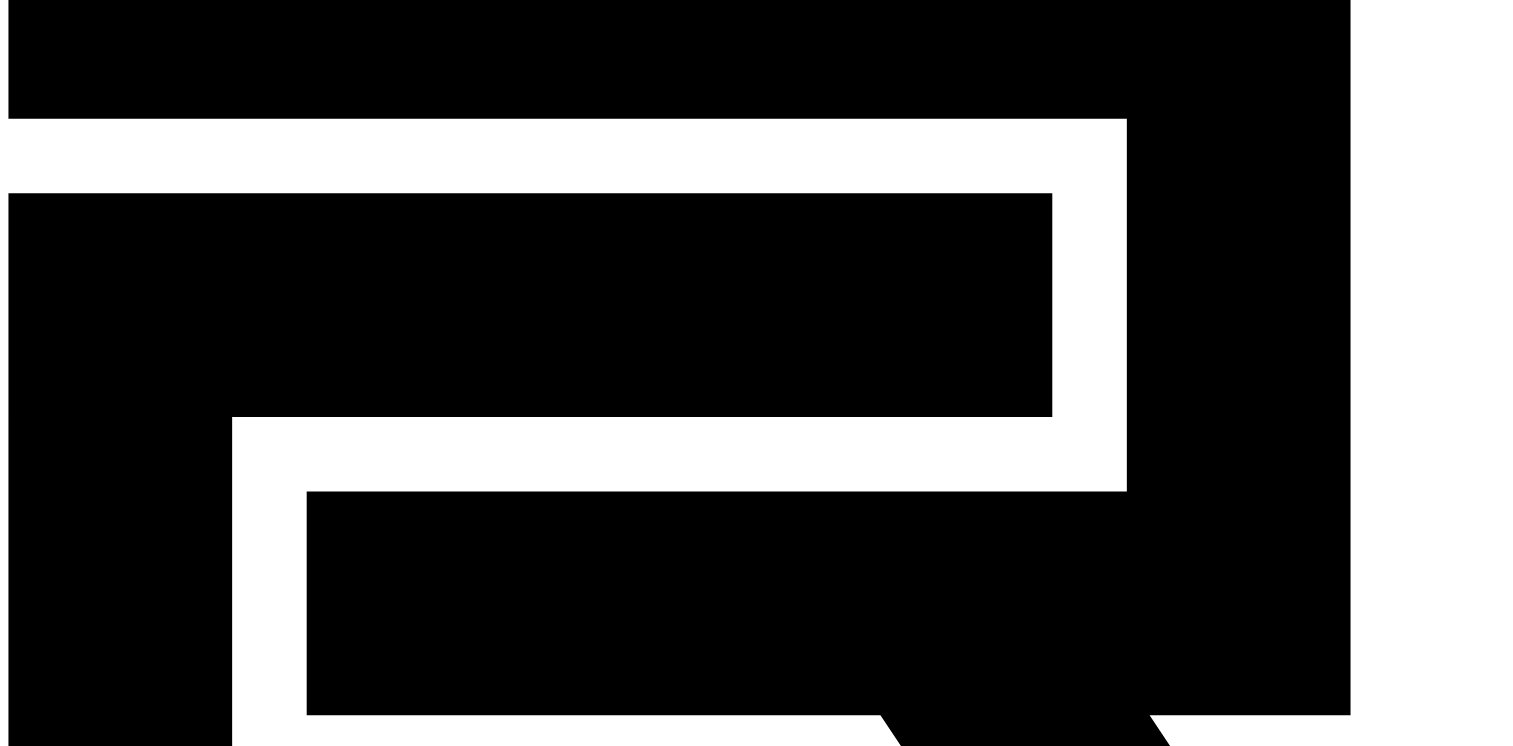 scroll, scrollTop: 0, scrollLeft: 0, axis: both 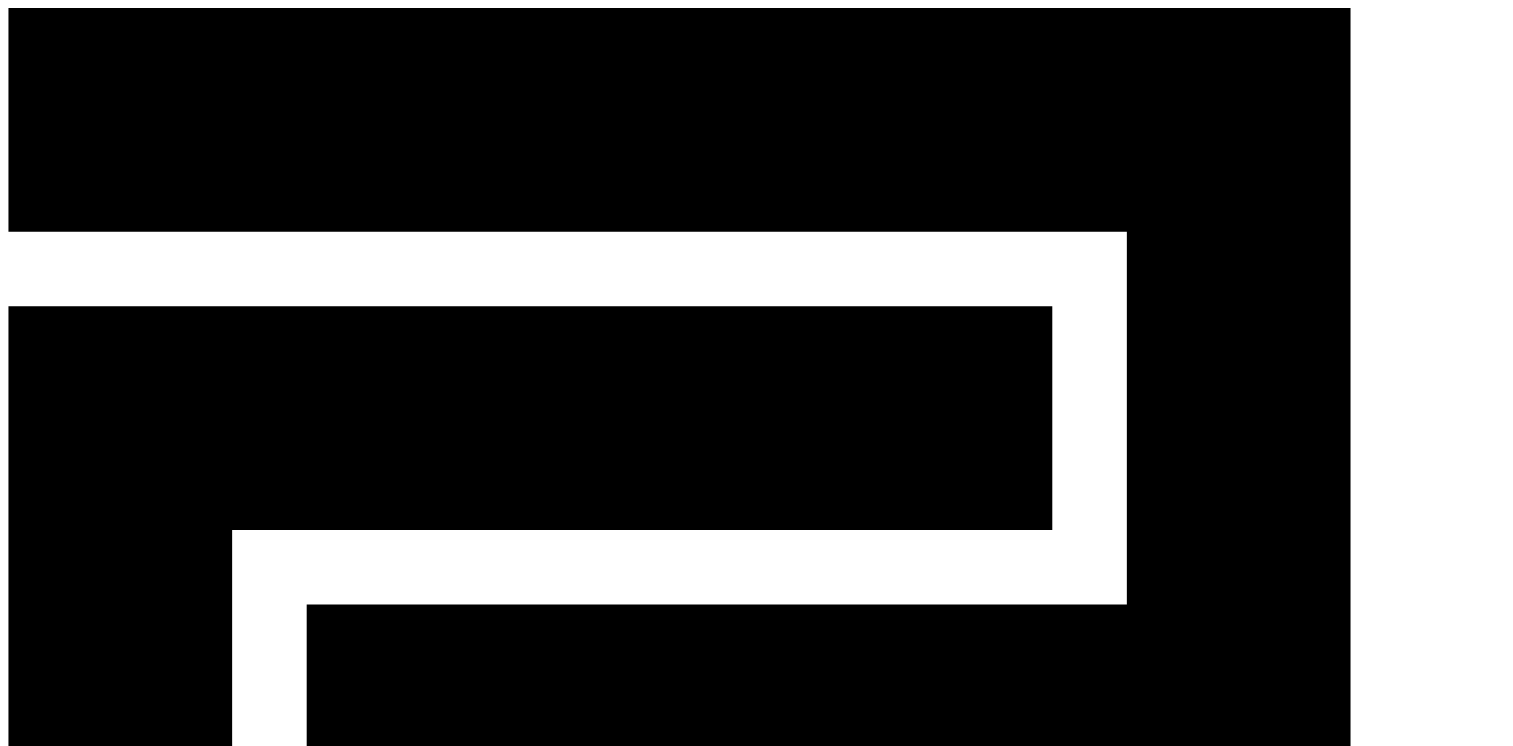 click on "음원" at bounding box center (232, 1291) 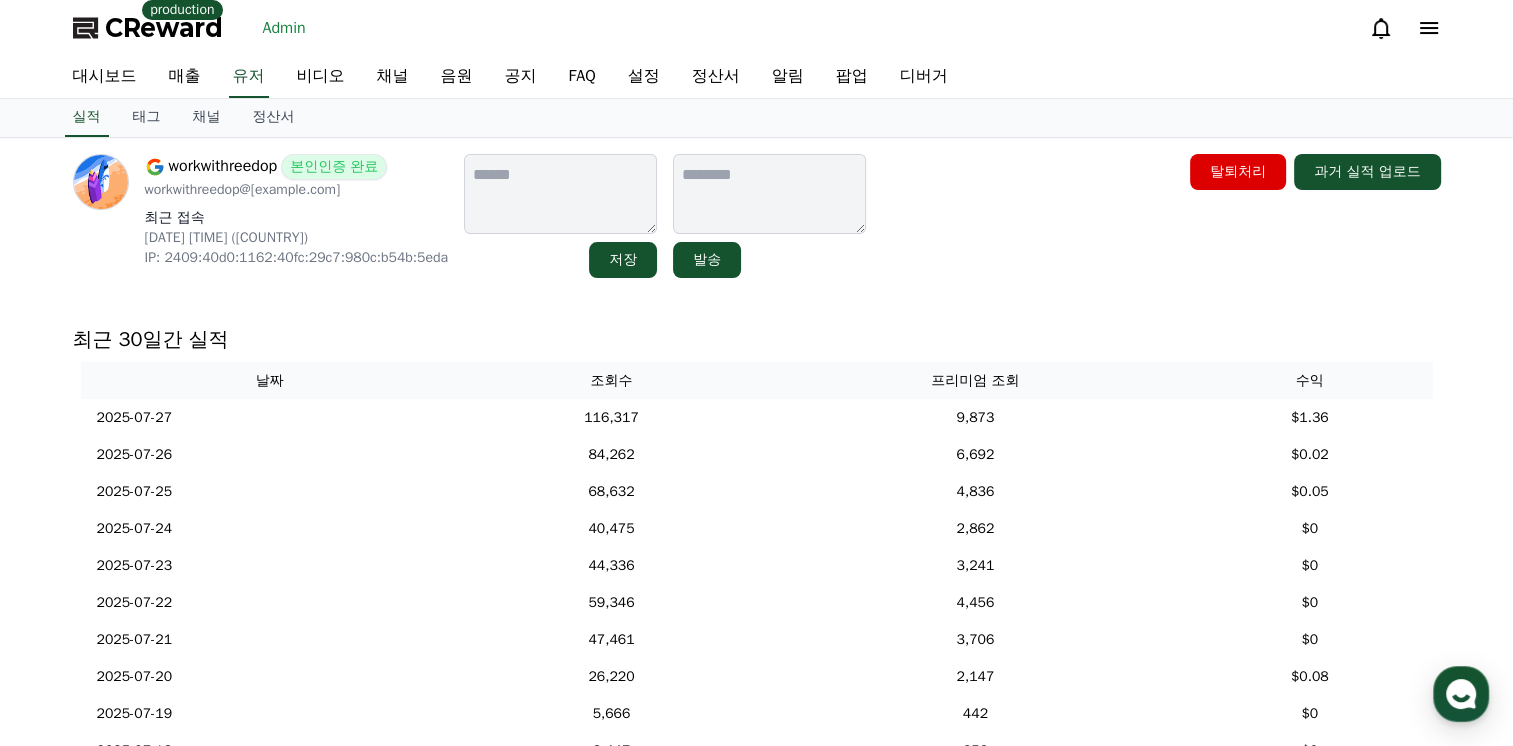 scroll, scrollTop: 0, scrollLeft: 0, axis: both 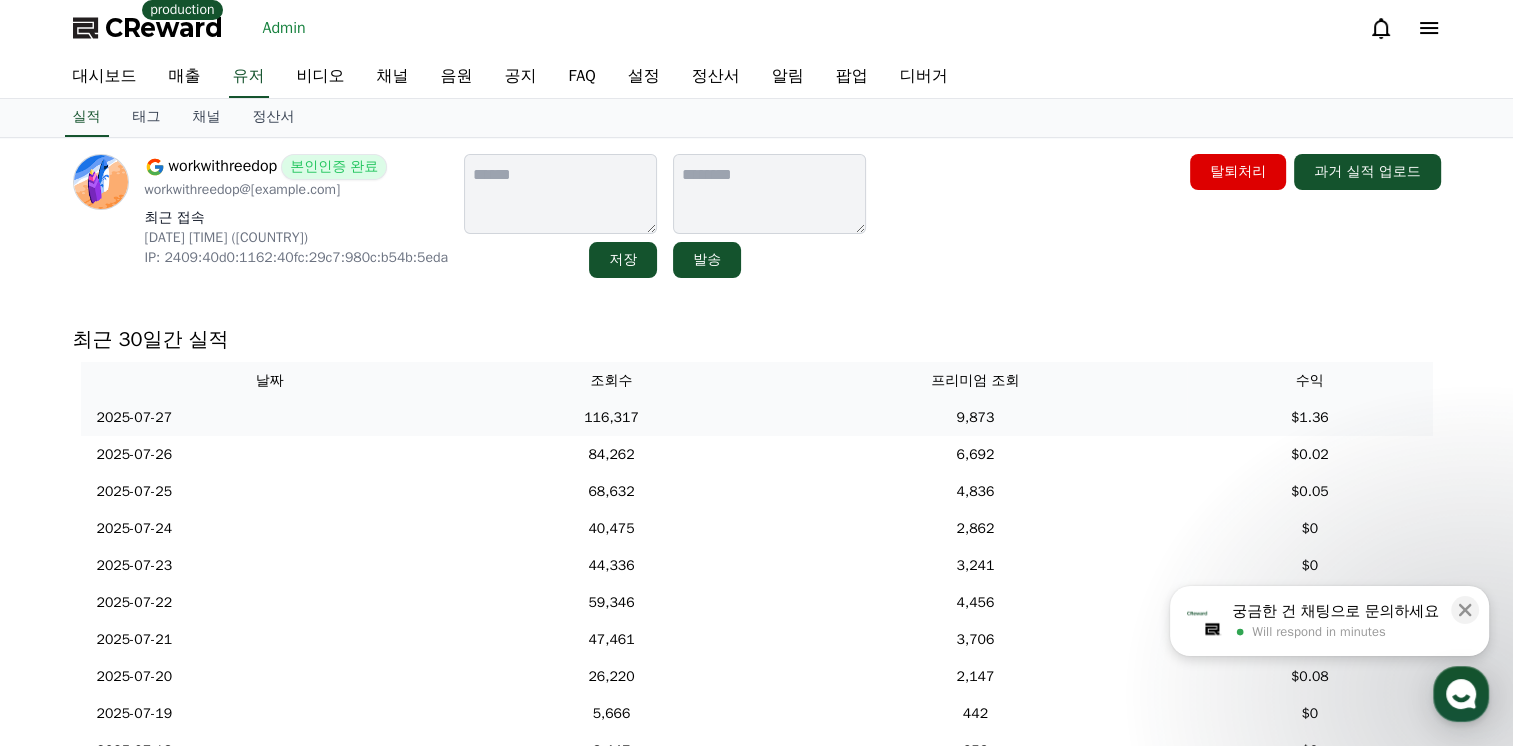 click on "116,317" at bounding box center [611, 417] 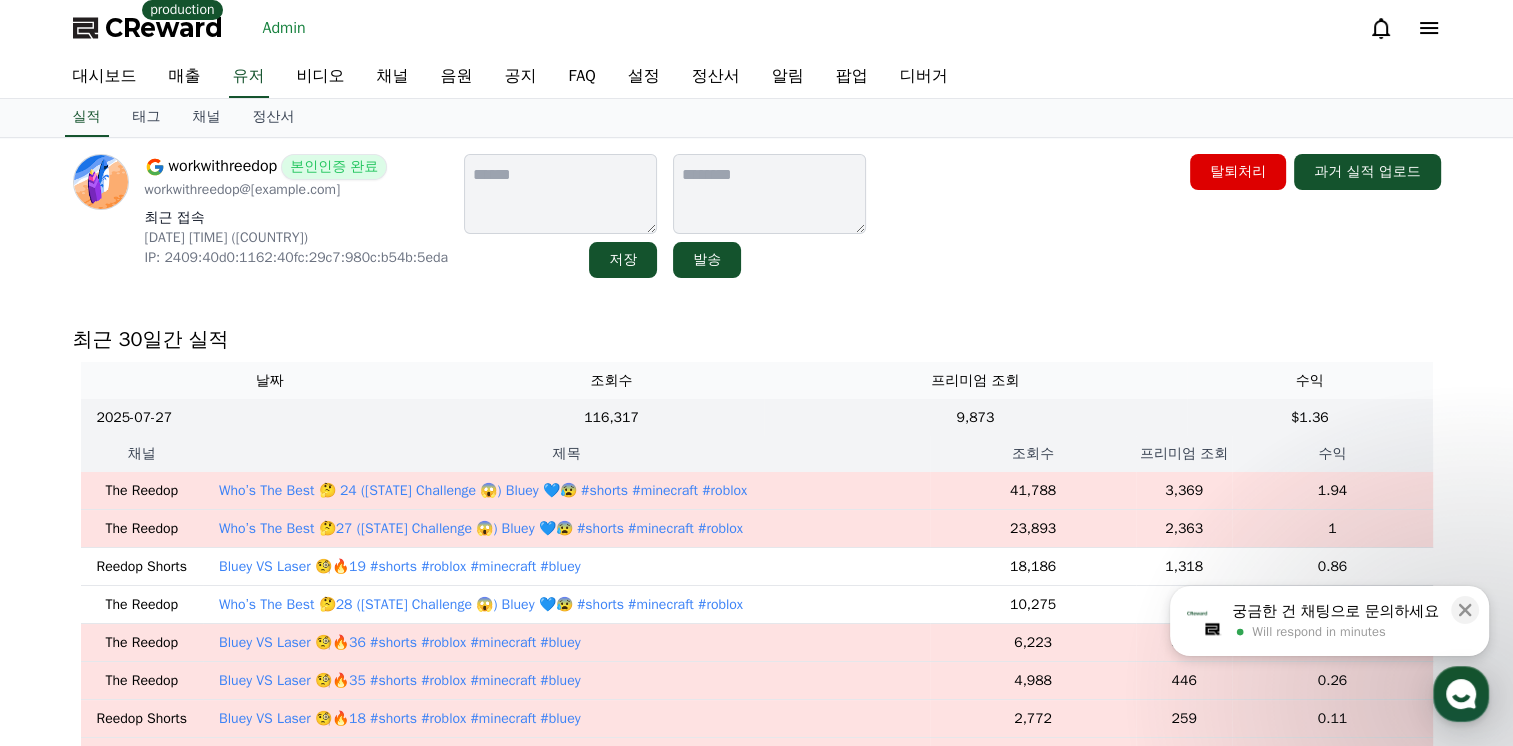 click on "Who’s The Best 🤔 24 (Ohio Challenge 😱) Bluey 💙😰 #shorts #minecraft #roblox" at bounding box center (483, 491) 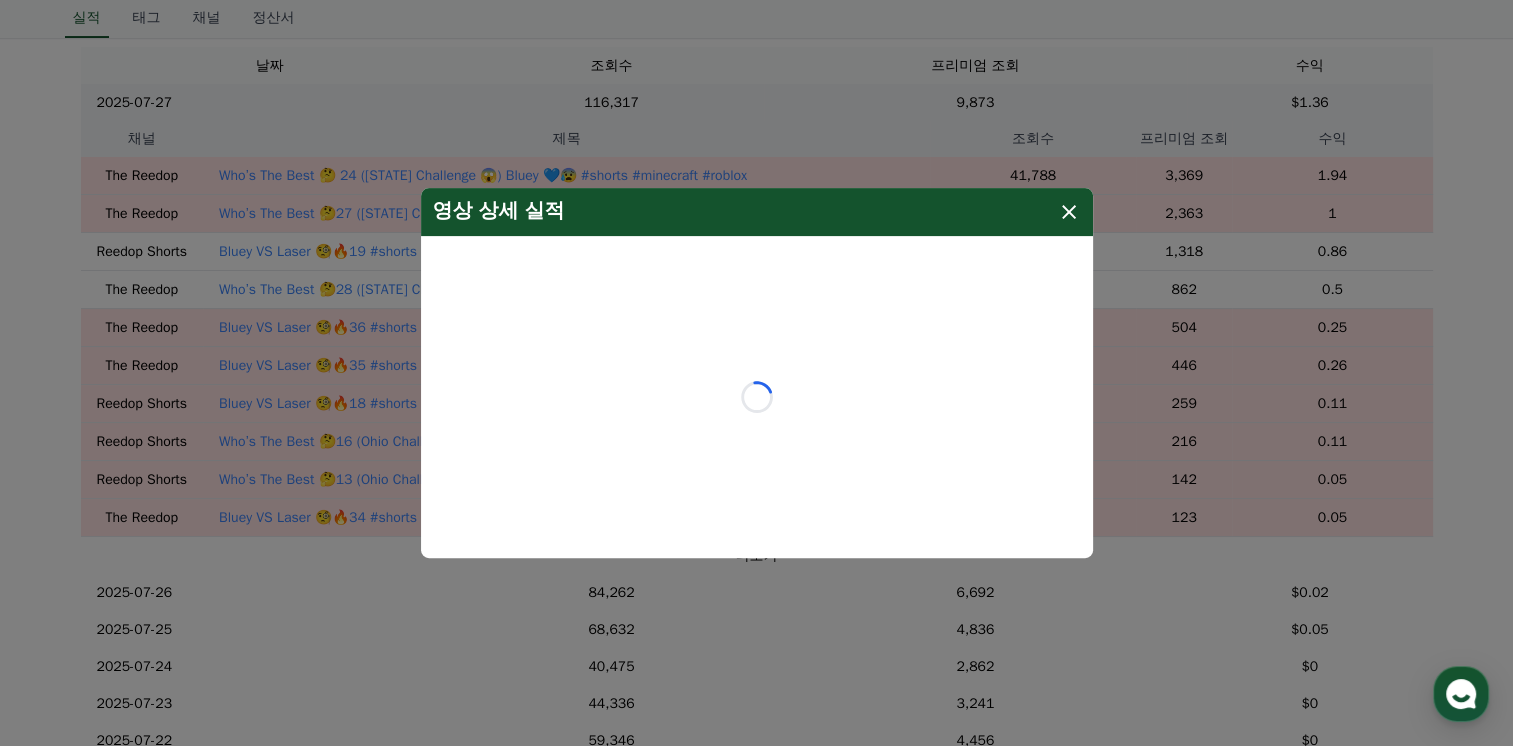 scroll, scrollTop: 400, scrollLeft: 0, axis: vertical 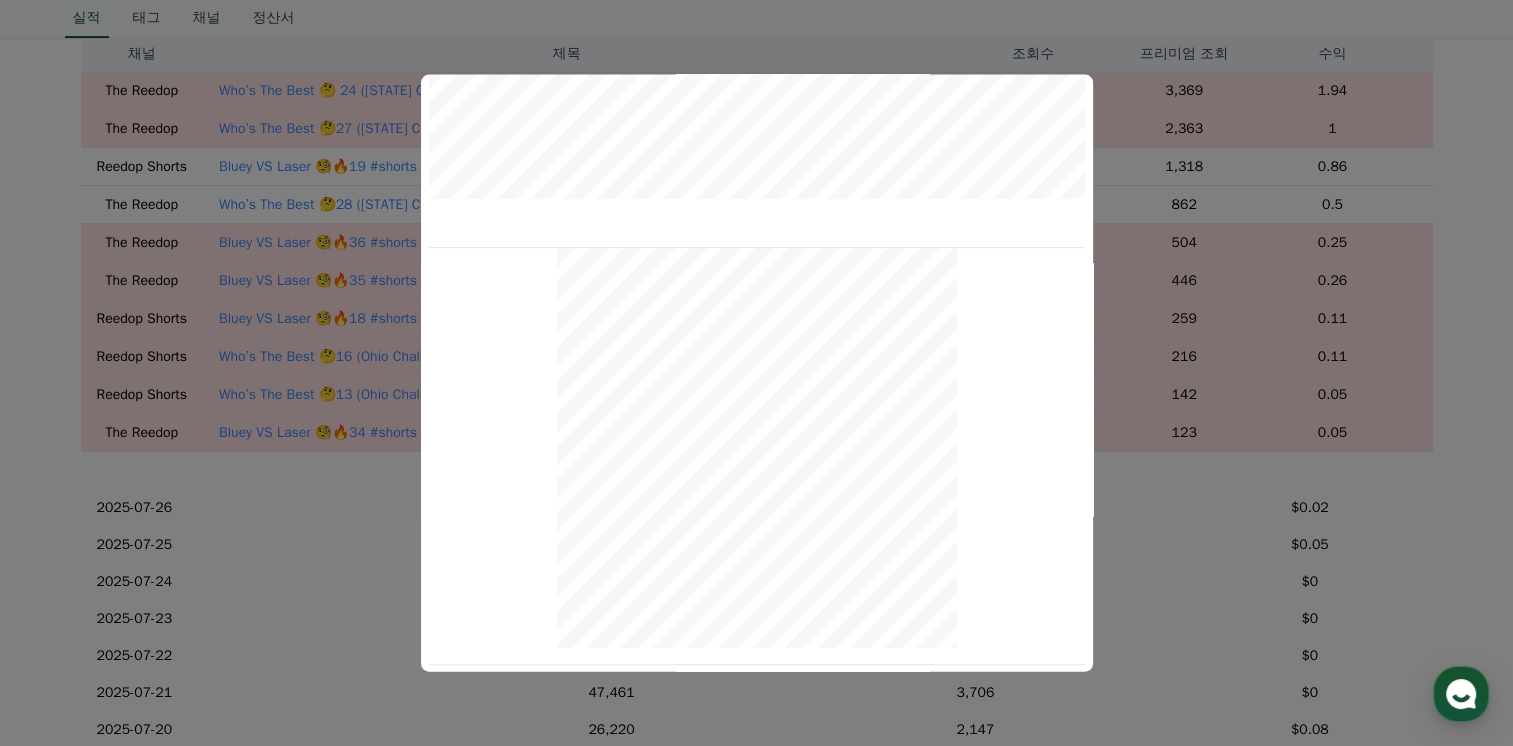 click at bounding box center [756, 373] 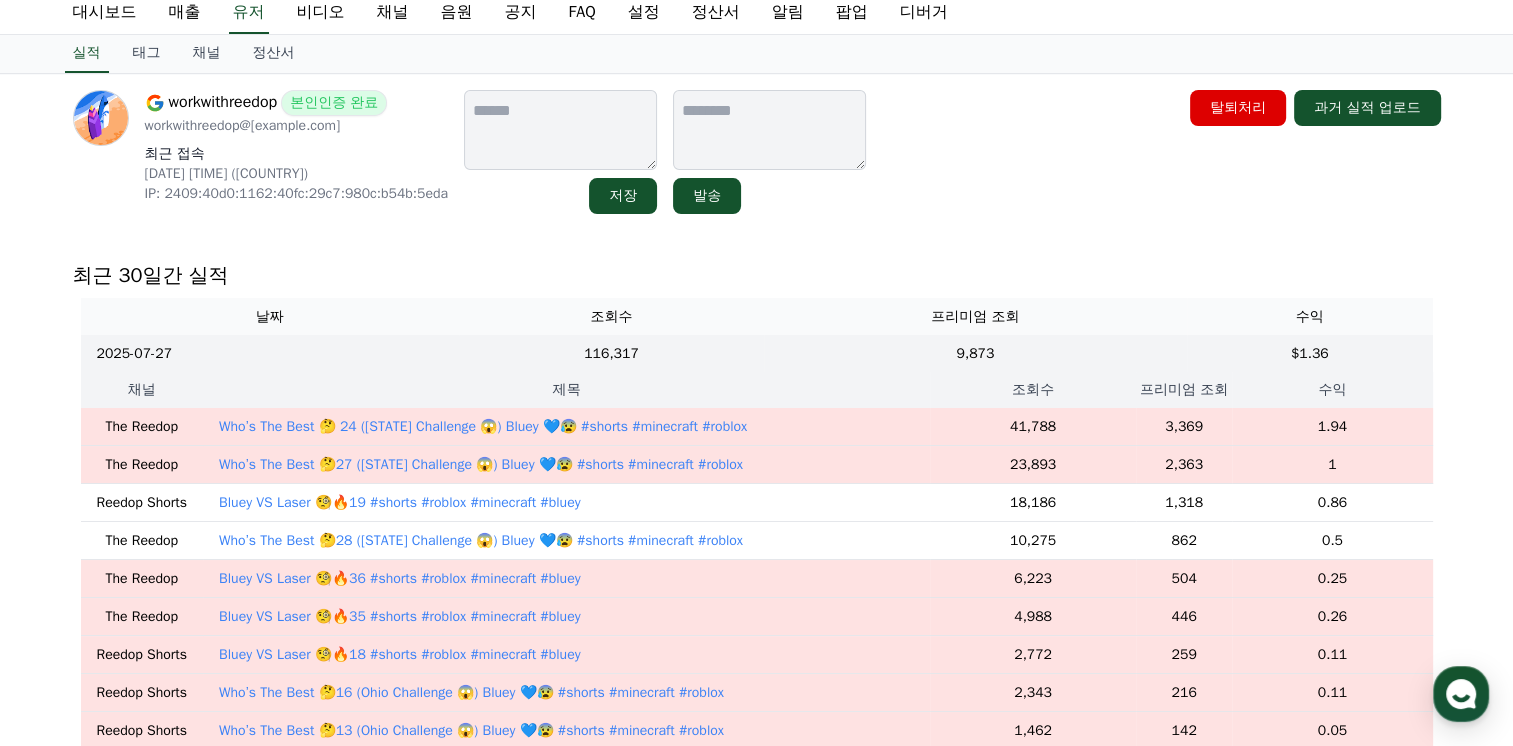 scroll, scrollTop: 100, scrollLeft: 0, axis: vertical 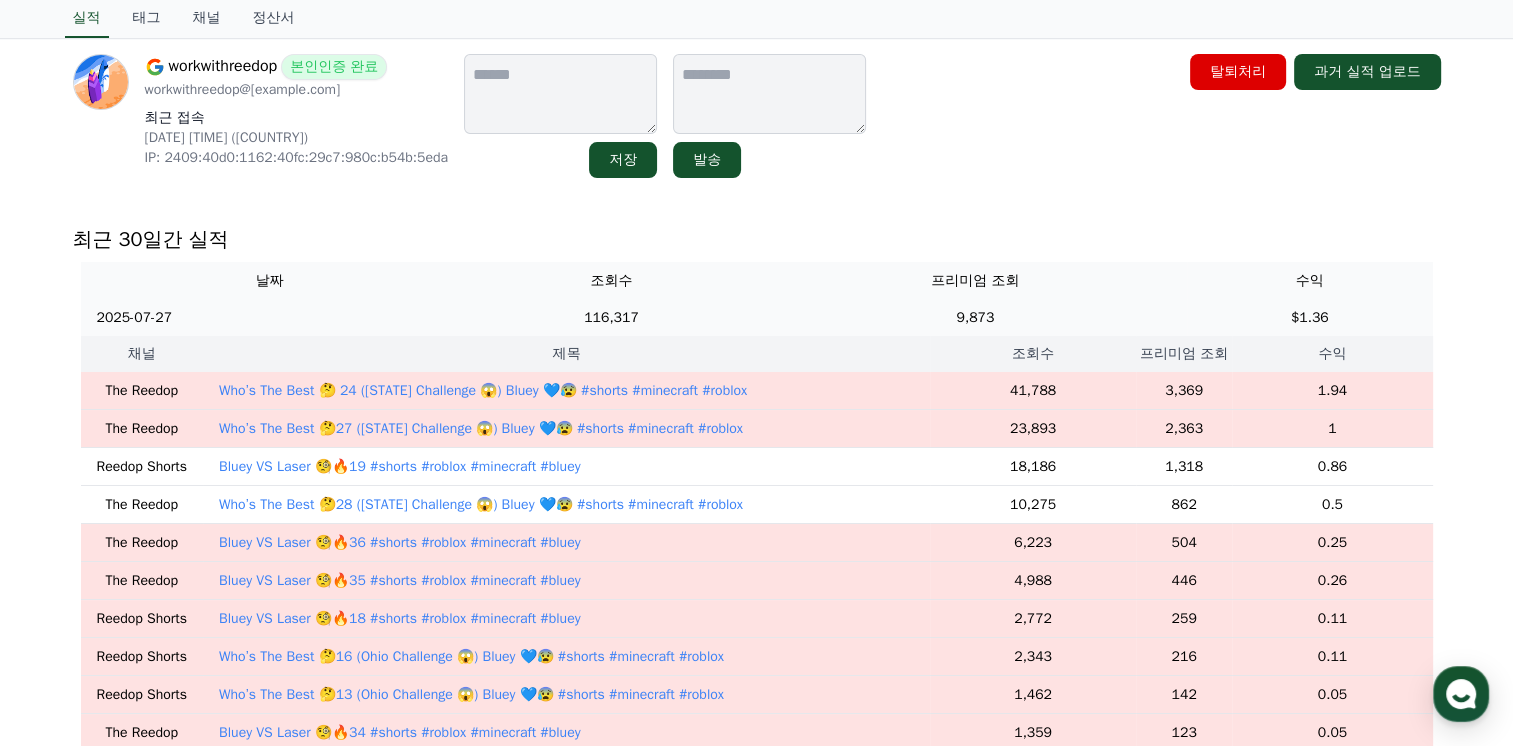 click on "116,317" at bounding box center [611, 317] 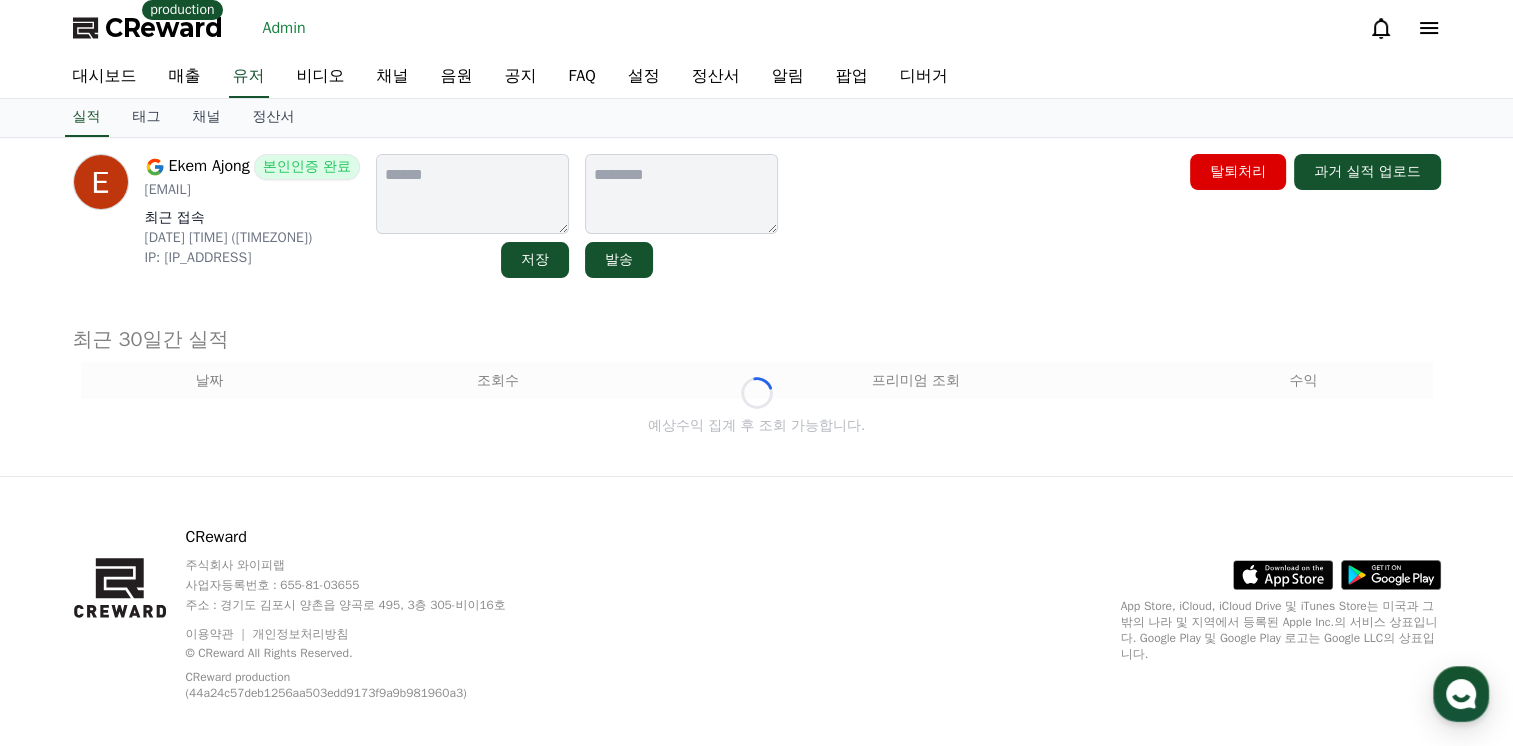 scroll, scrollTop: 0, scrollLeft: 0, axis: both 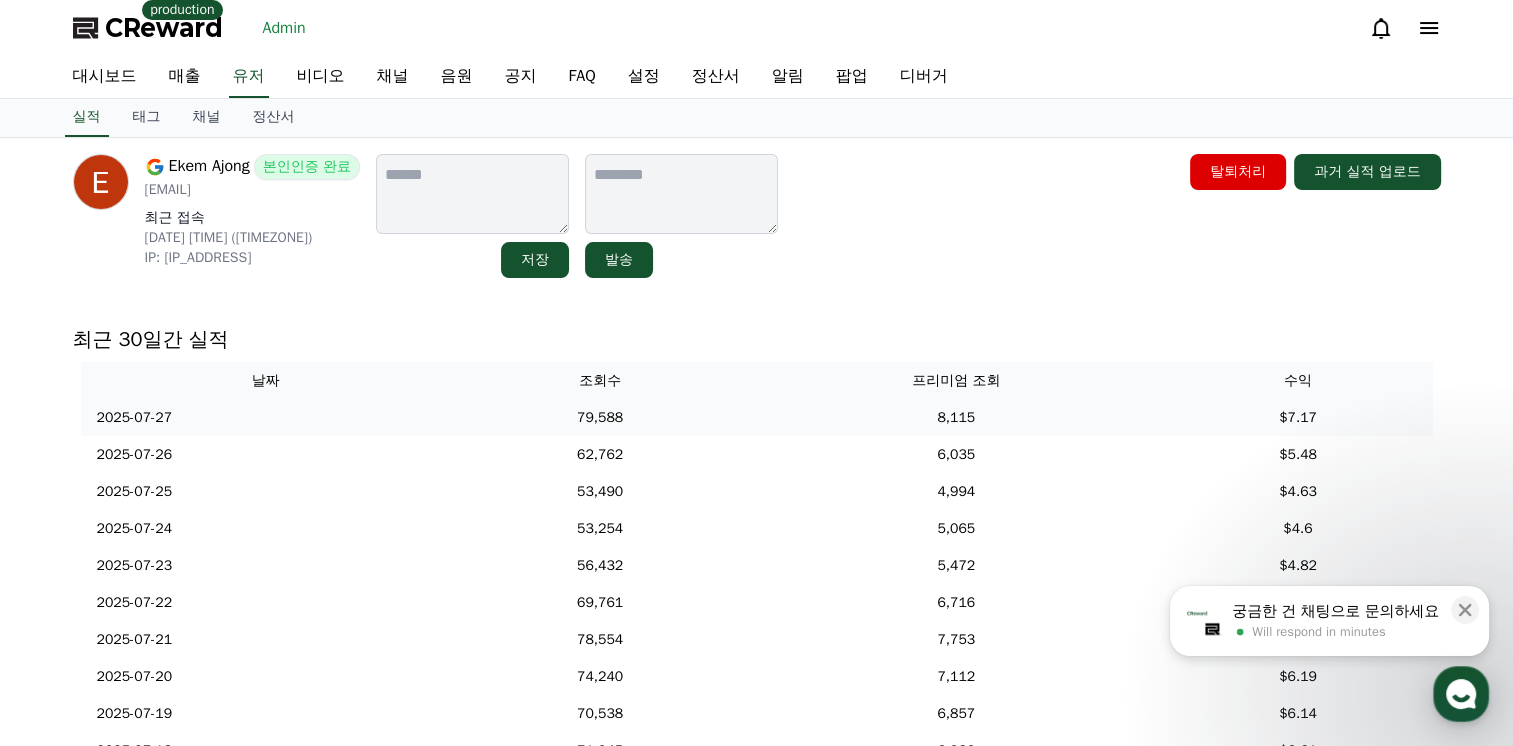 click on "79,588" at bounding box center (600, 417) 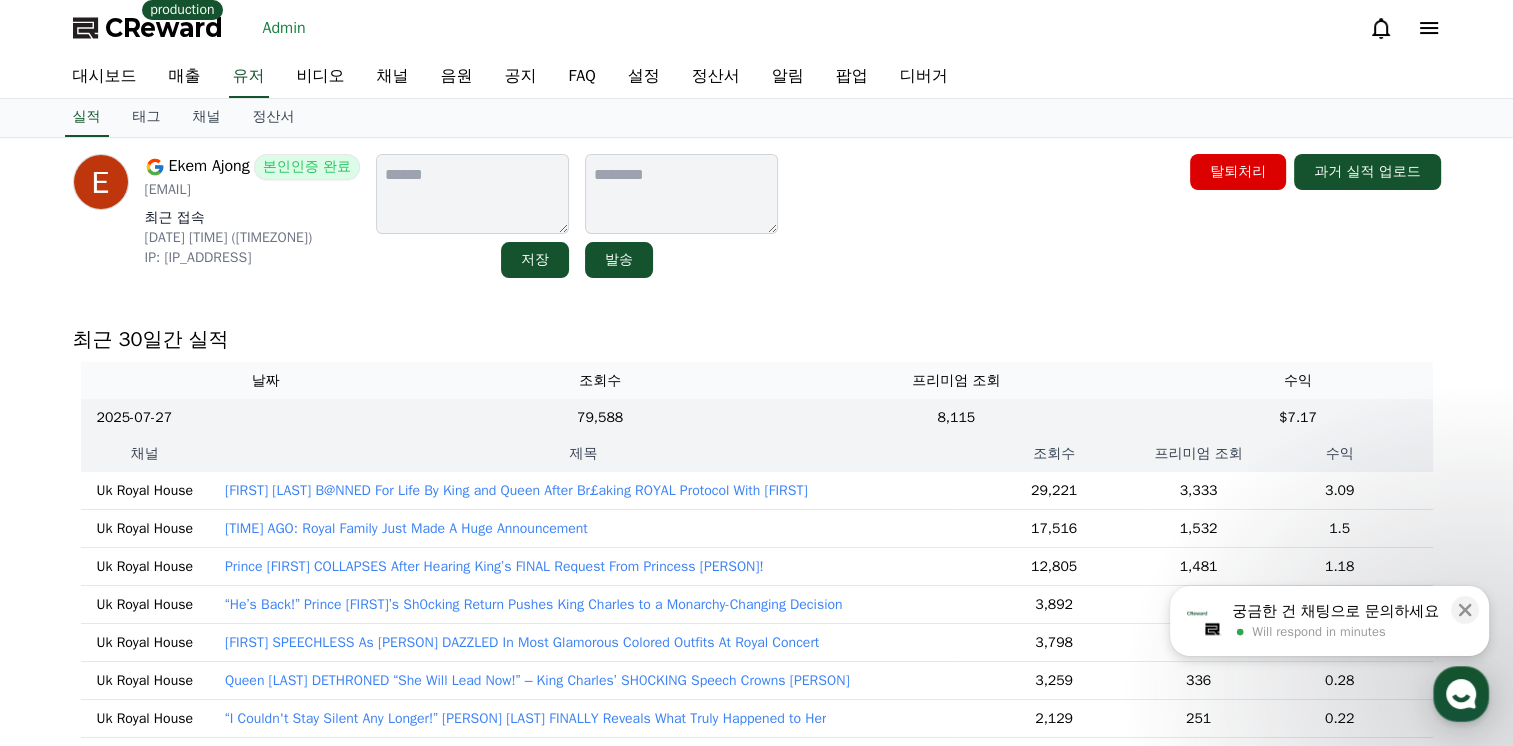 click on "Catherine B@NNED For Life By King and Queen After Br£aking ROYAL Protocol With William" at bounding box center (516, 491) 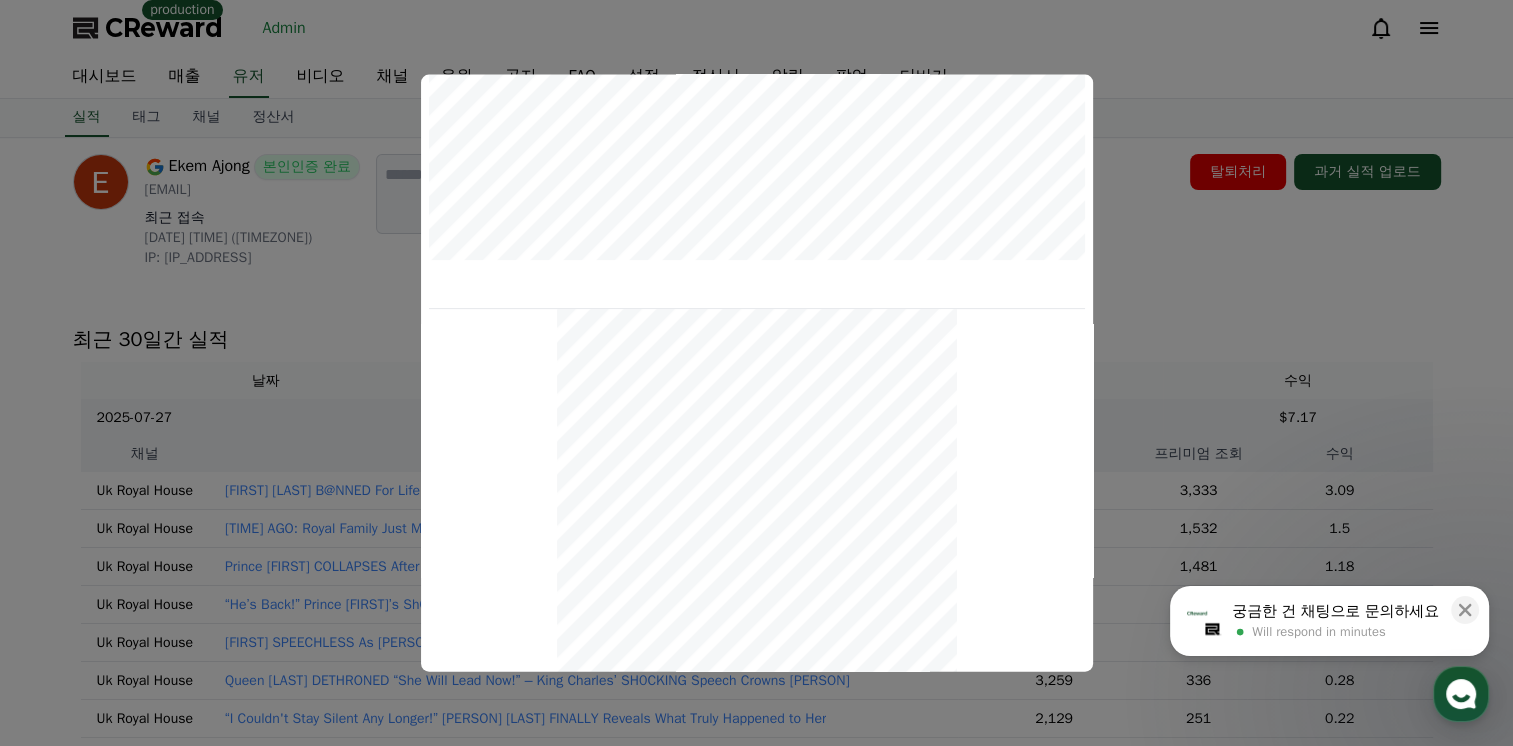 scroll, scrollTop: 829, scrollLeft: 0, axis: vertical 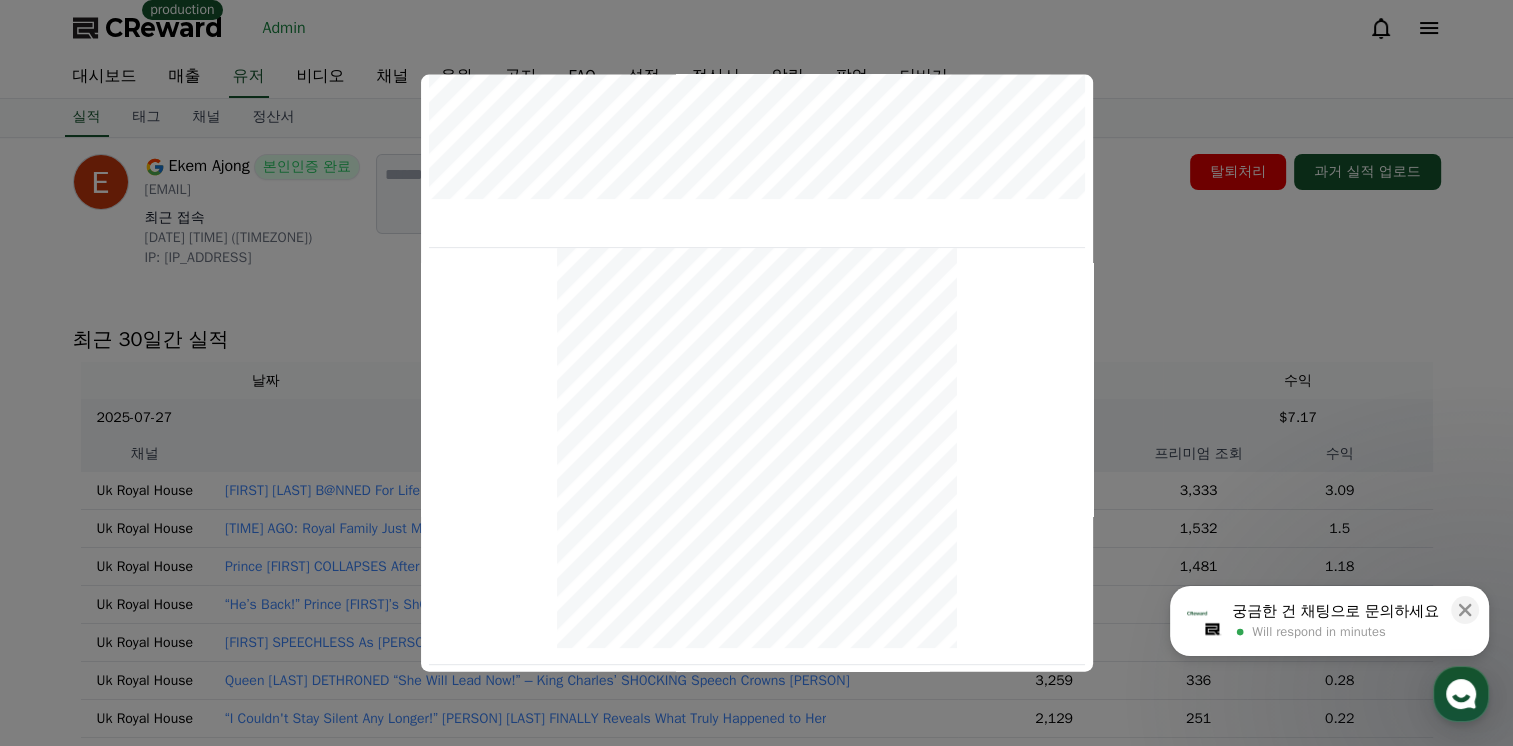 click at bounding box center [756, 373] 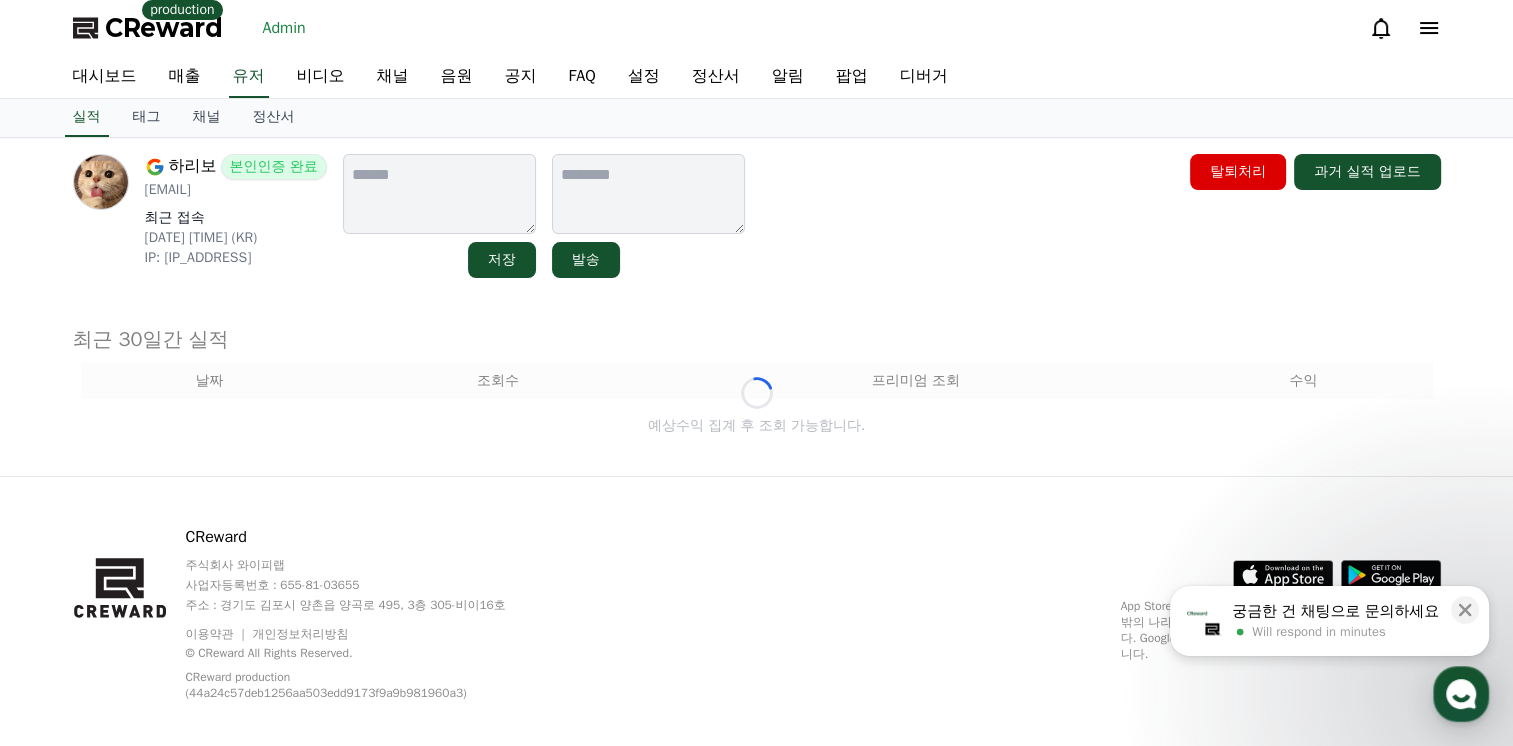 scroll, scrollTop: 0, scrollLeft: 0, axis: both 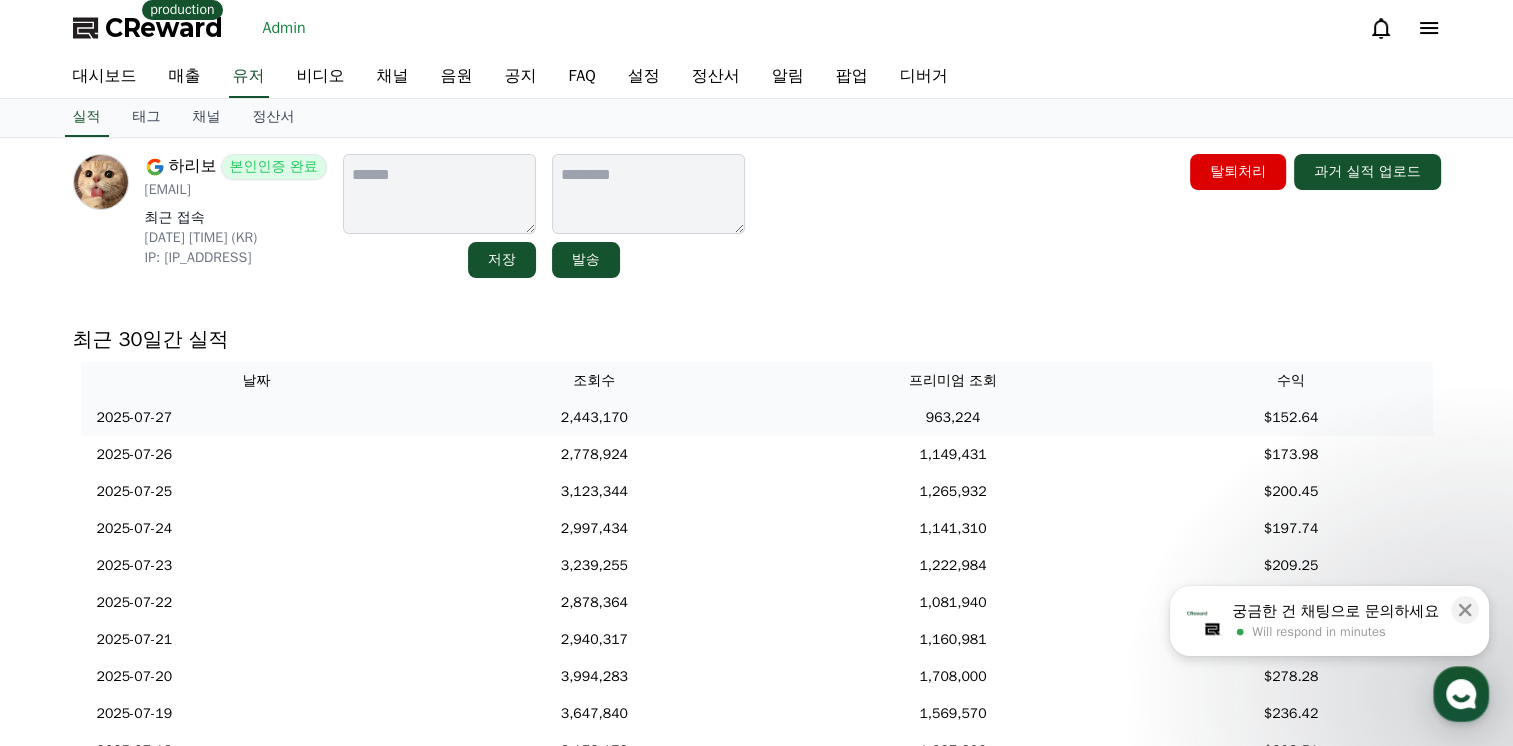 click on "2,443,170" at bounding box center (594, 417) 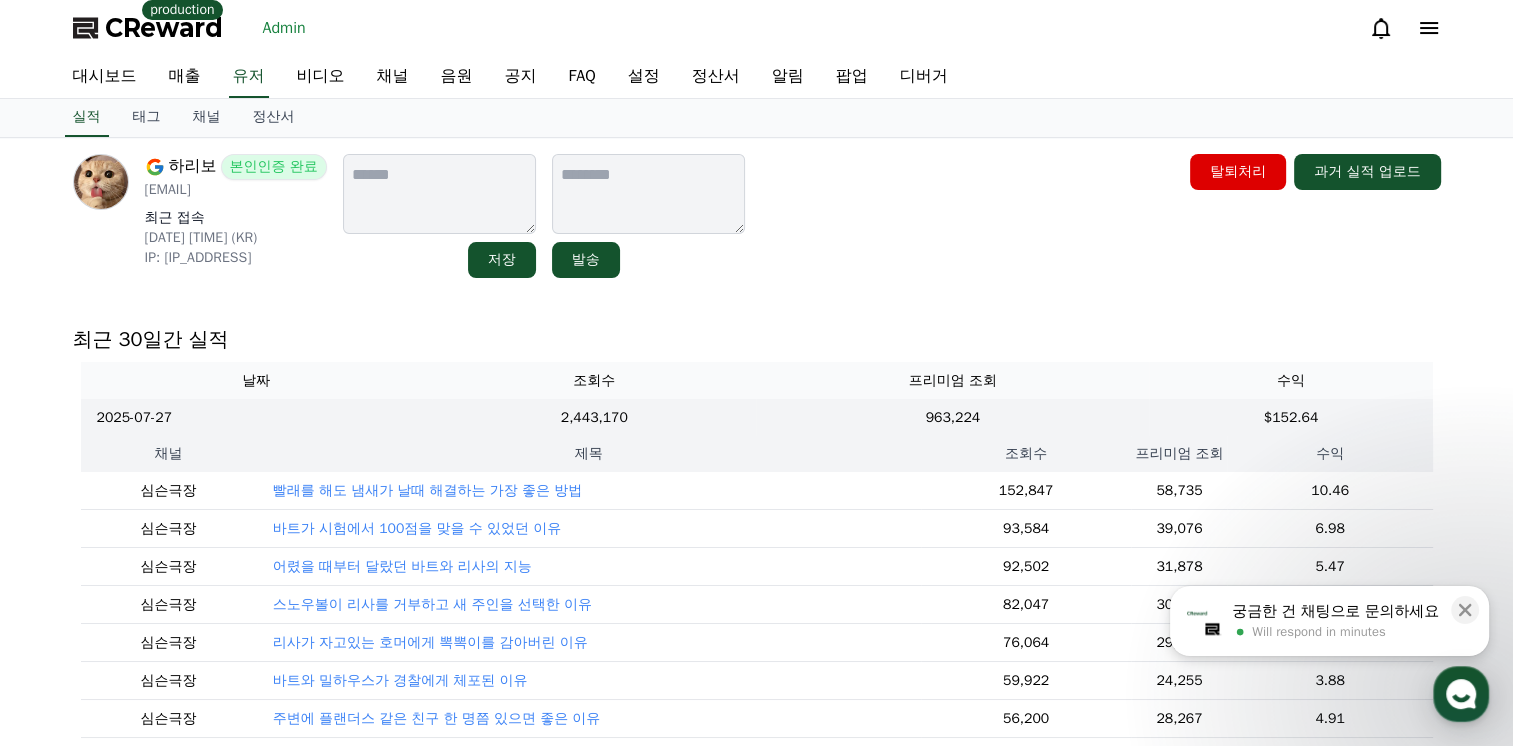 click on "빨래를 해도 냄새가 날때 해결하는 가장 좋은 방법" at bounding box center [427, 491] 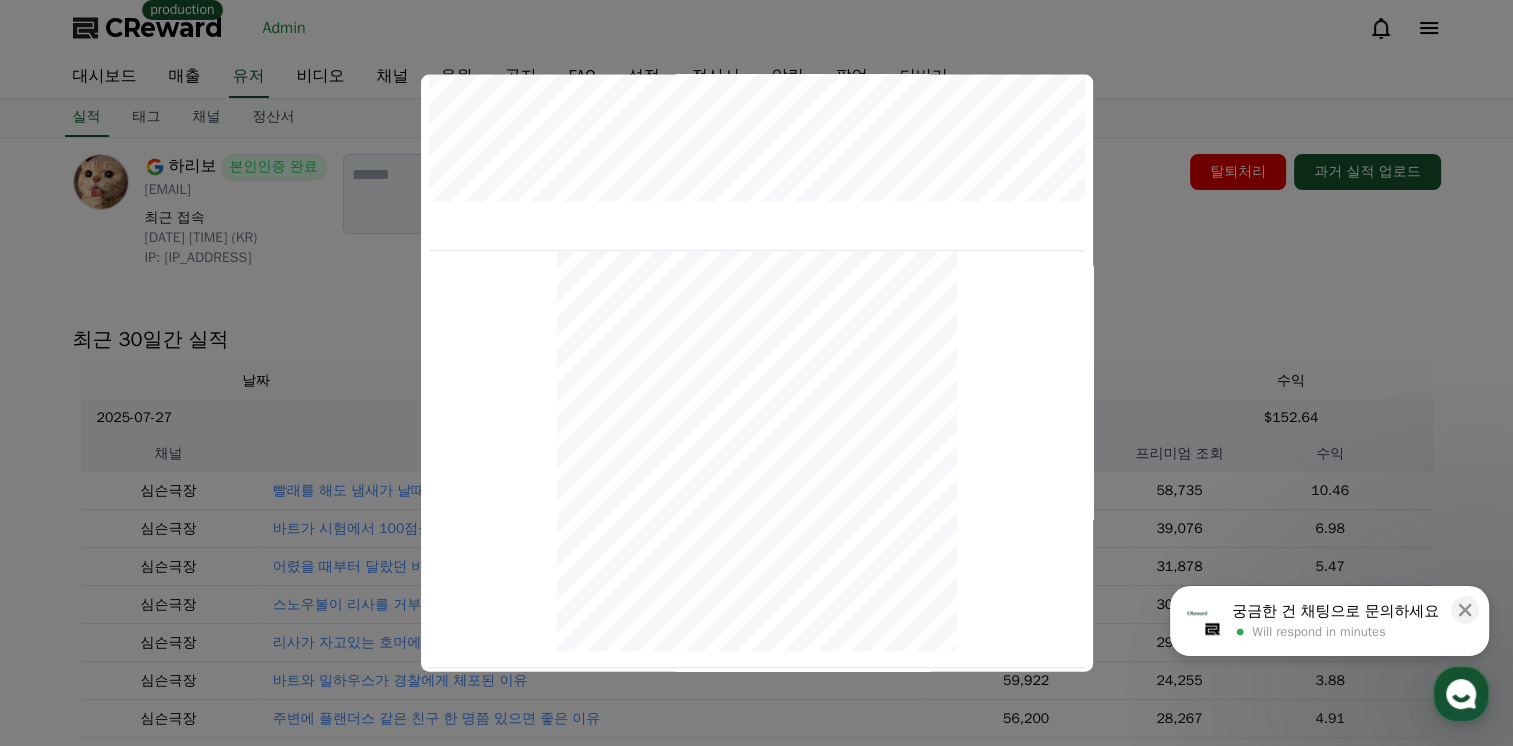 scroll, scrollTop: 829, scrollLeft: 0, axis: vertical 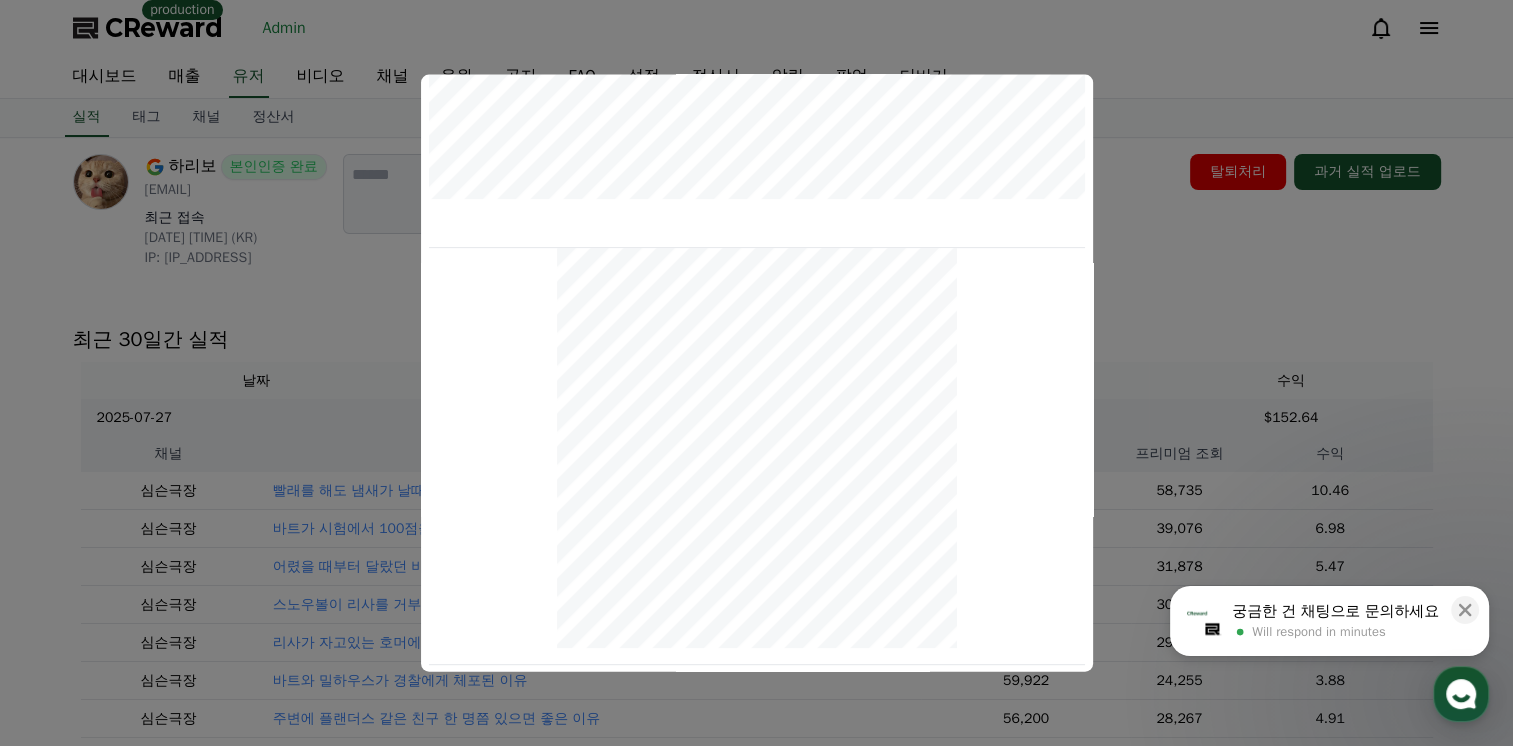 click at bounding box center [756, 373] 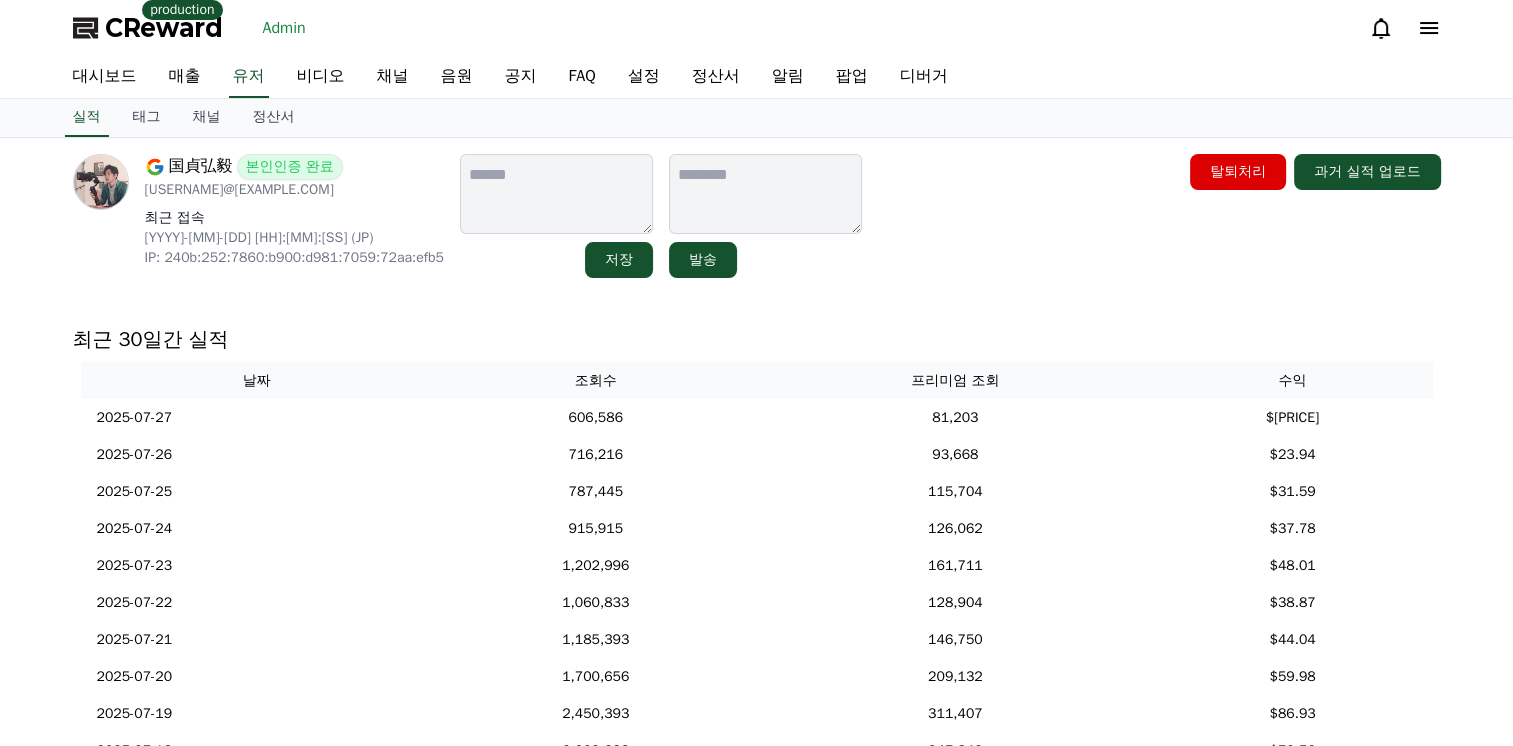 scroll, scrollTop: 0, scrollLeft: 0, axis: both 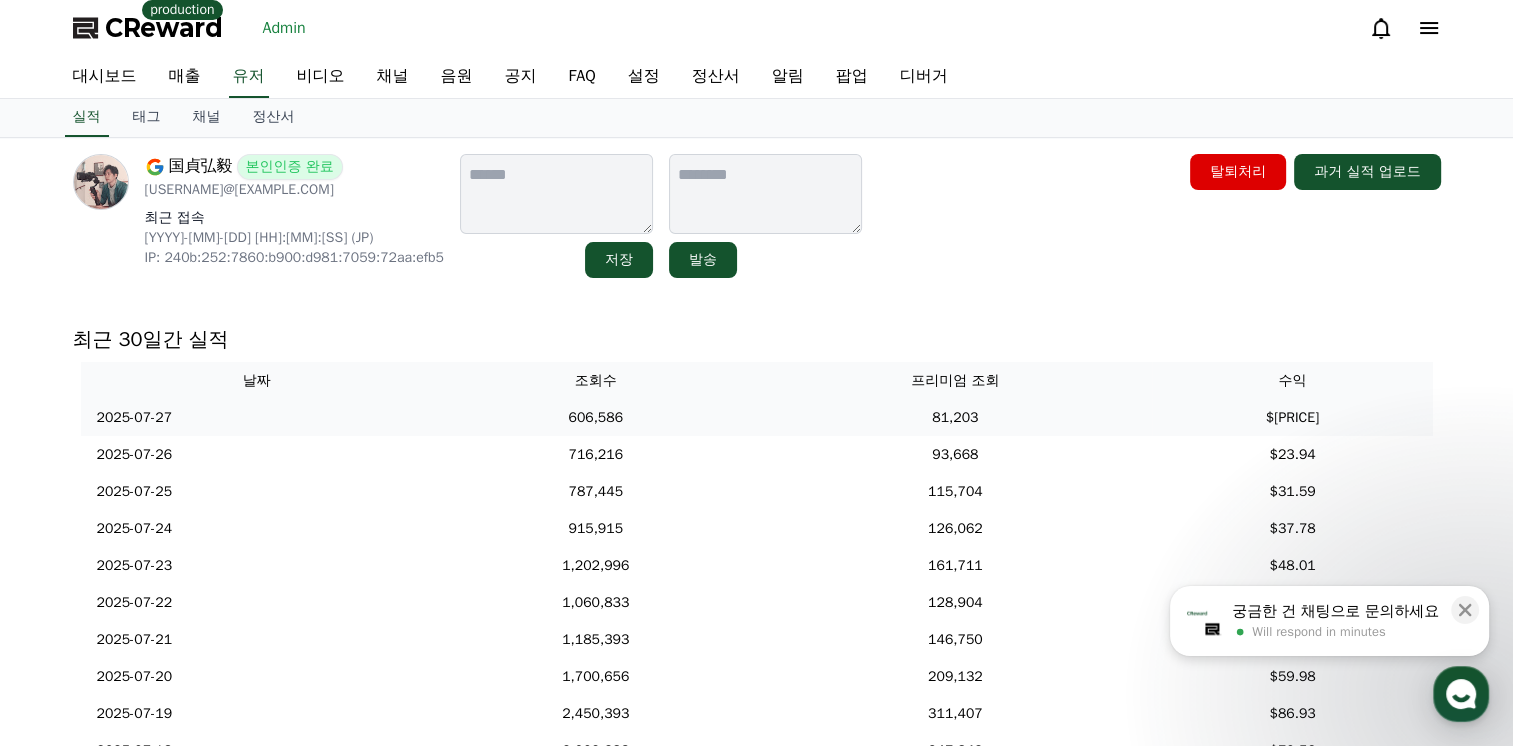 click on "606,586" at bounding box center [595, 417] 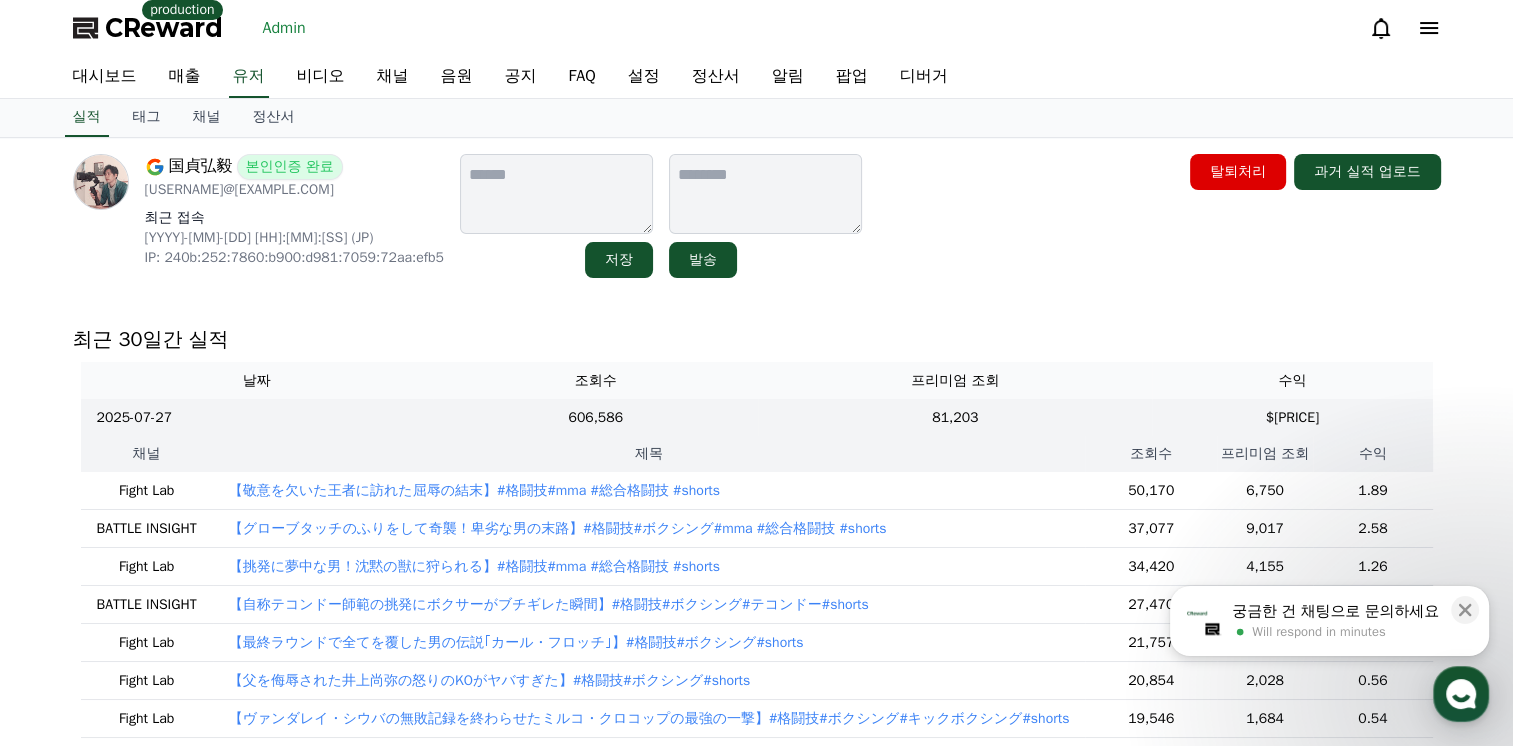 click on "【敬意を欠いた王者に訪れた屈辱の結末】#格闘技#mma #総合格闘技 #shorts" at bounding box center (474, 491) 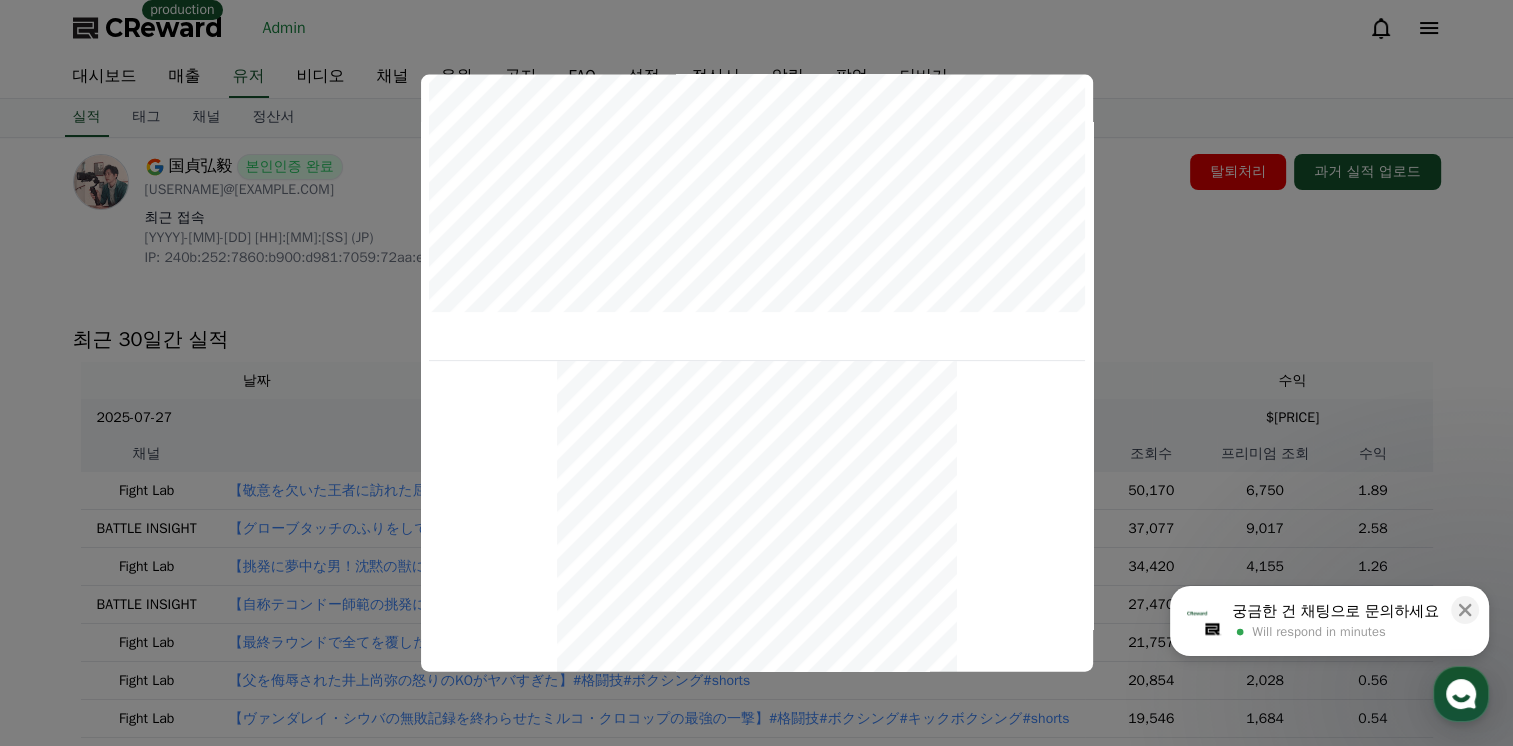 scroll, scrollTop: 829, scrollLeft: 0, axis: vertical 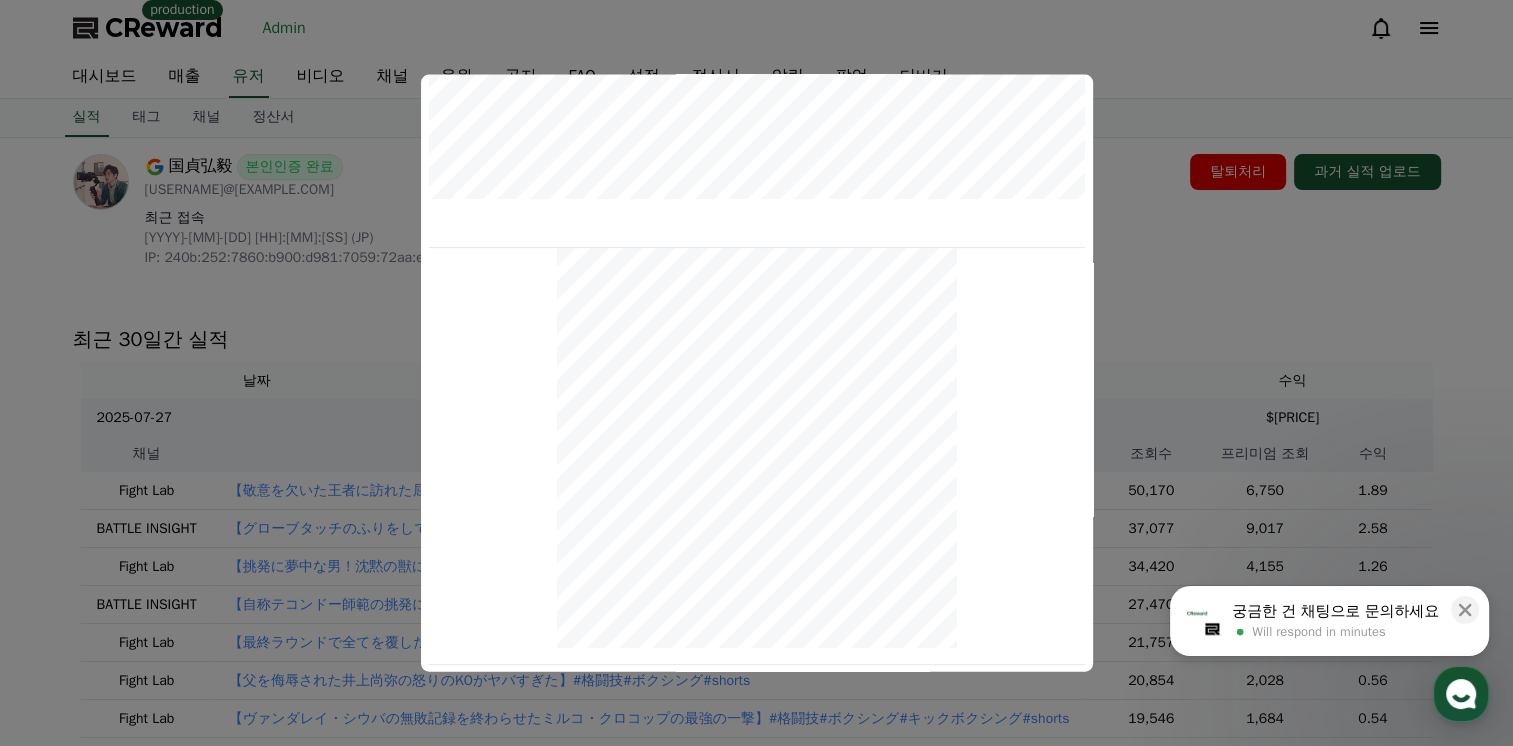 click at bounding box center (756, 373) 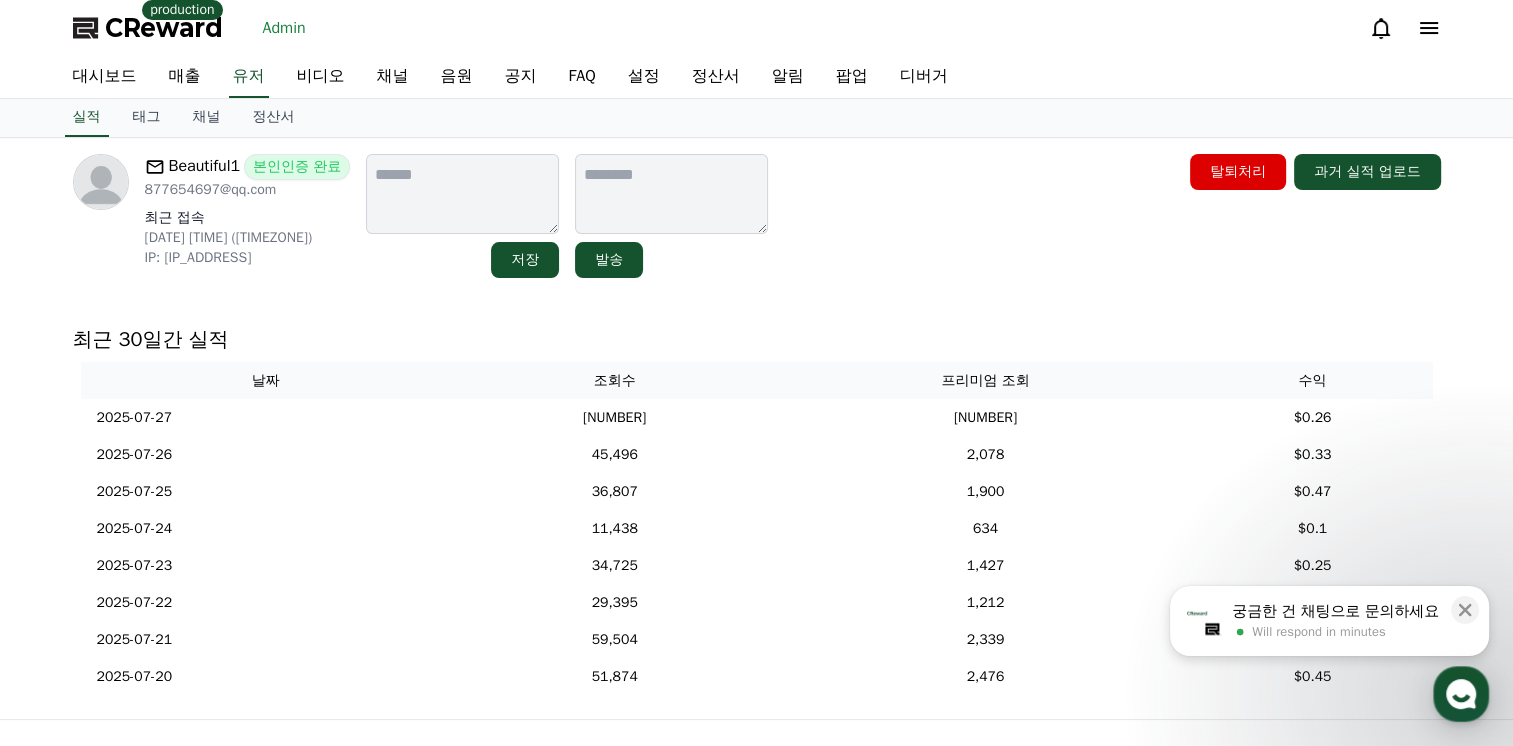 scroll, scrollTop: 0, scrollLeft: 0, axis: both 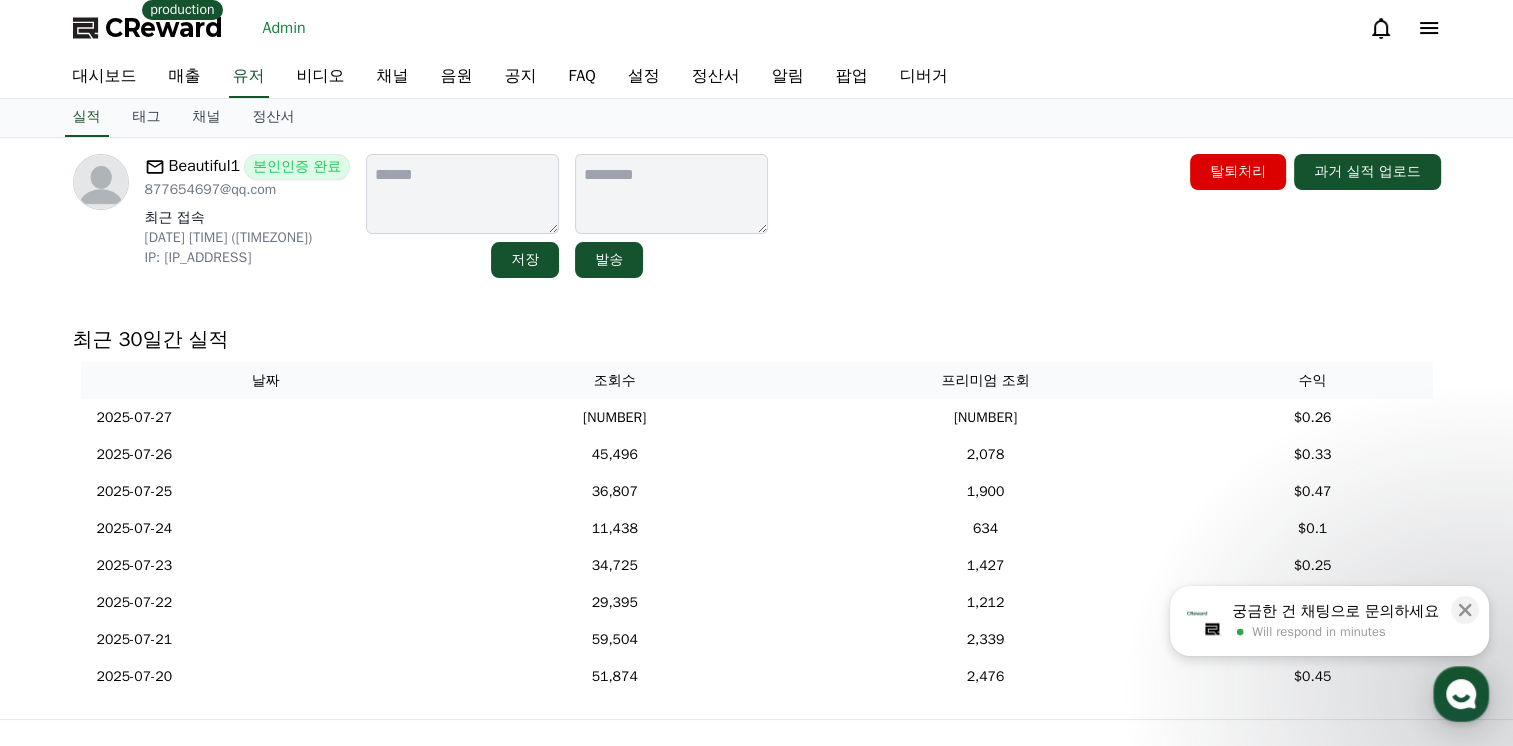 click on "Beautiful1   본인인증 완료   877654697@qq.com   최근 접속   2025-07-19 11:30:22 (US)   IP: 81.31.232.90       저장         발송     탈퇴처리     과거 실적 업로드     최근 30일간 실적   날짜 조회수 프리미엄 조회 수익 2025-07-27   07/27 33,384 1,829 $0.26   2025-07-26   07/26 45,496 2,078 $0.33   2025-07-25   07/25 36,807 1,900 $0.47   2025-07-24   07/24 11,438 634 $0.1   2025-07-23   07/23 34,725 1,427 $0.25   2025-07-22   07/22 29,395 1,212 $0.24   2025-07-21   07/21 59,504 2,339 $0.52   2025-07-20   07/20 51,874 2,476 $0.45" at bounding box center (757, 428) 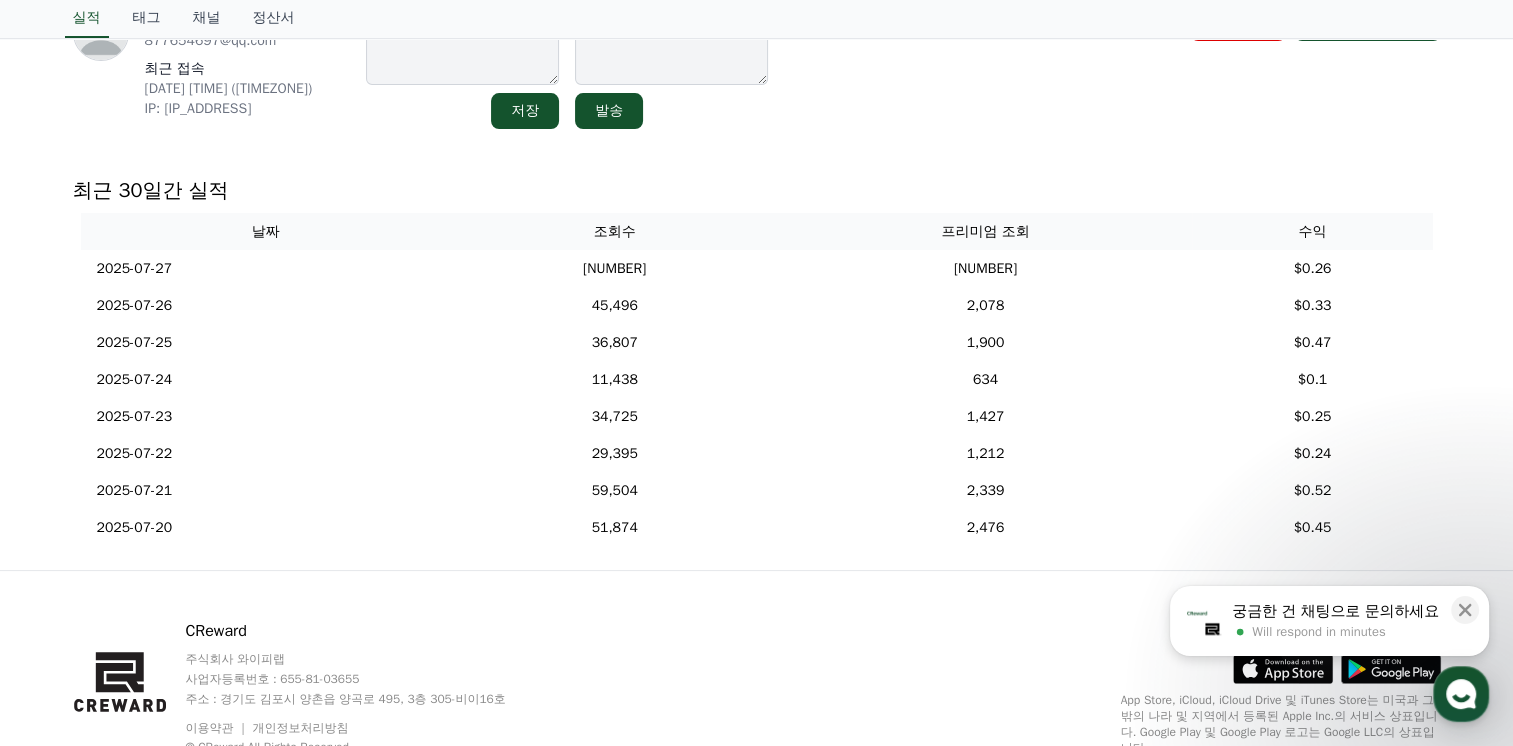 scroll, scrollTop: 200, scrollLeft: 0, axis: vertical 